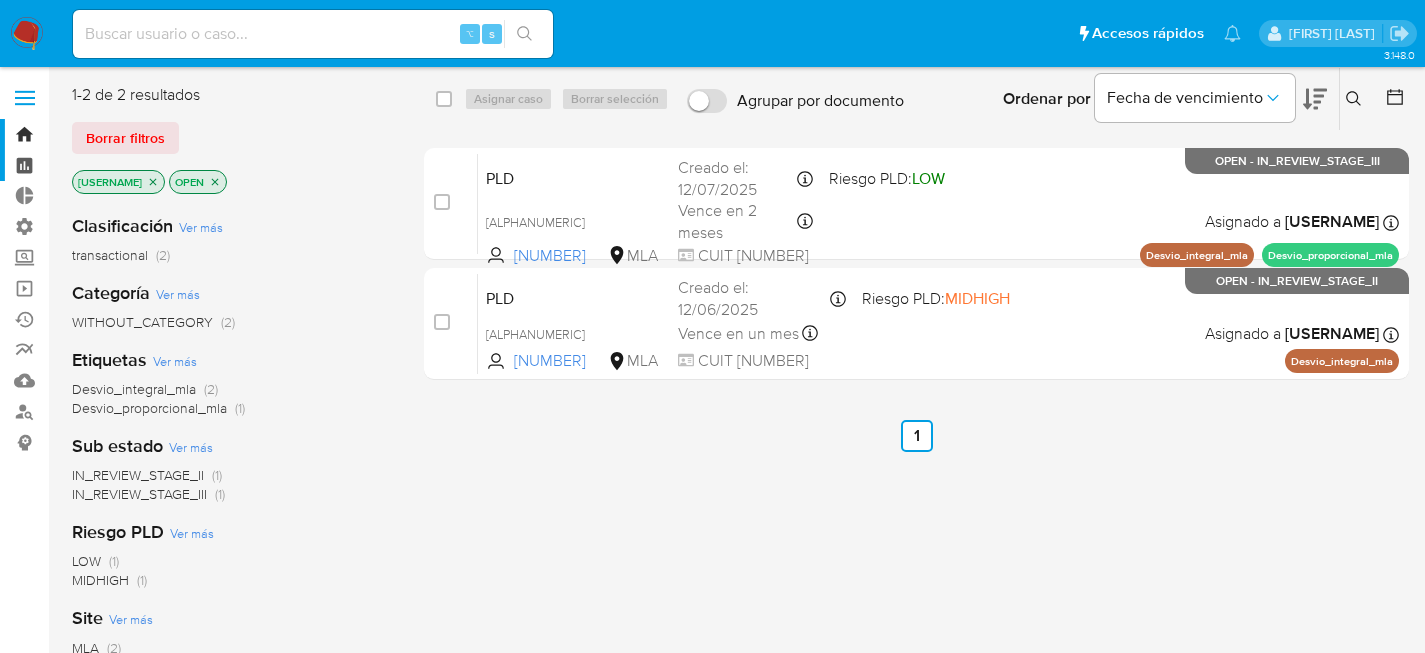 scroll, scrollTop: 0, scrollLeft: 0, axis: both 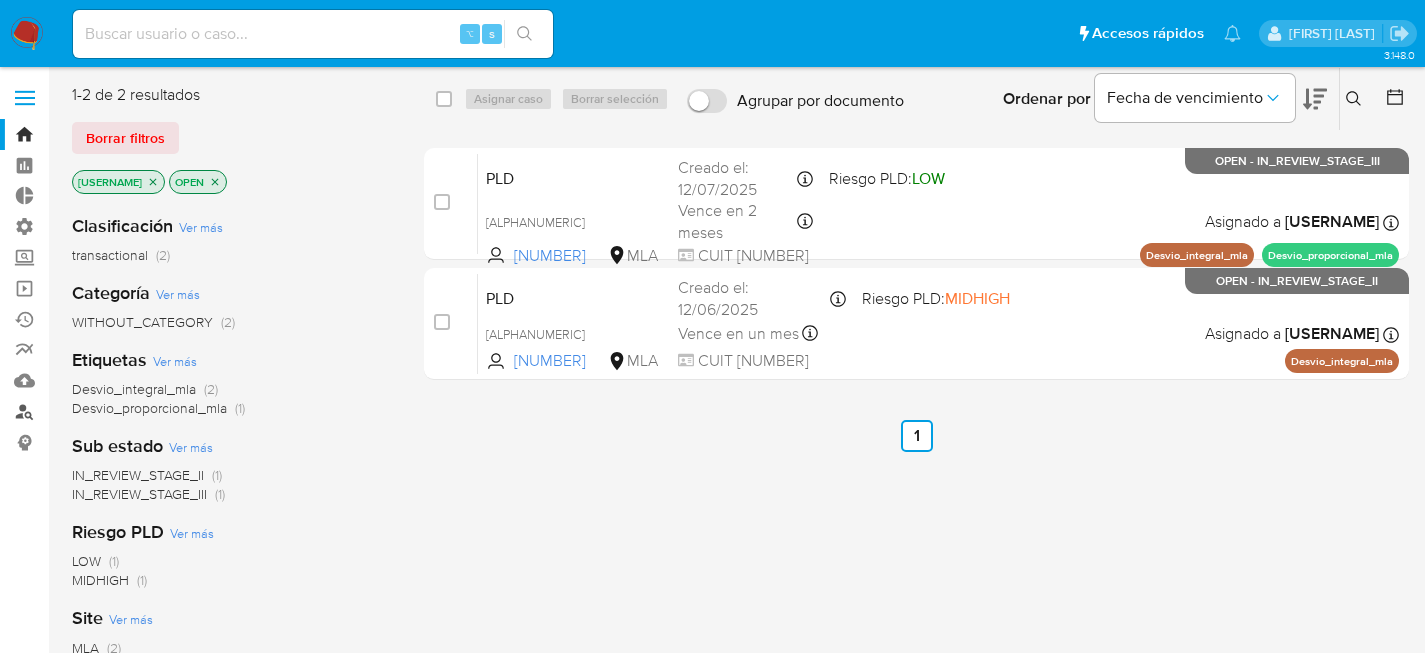 click on "Buscador de personas" at bounding box center [119, 411] 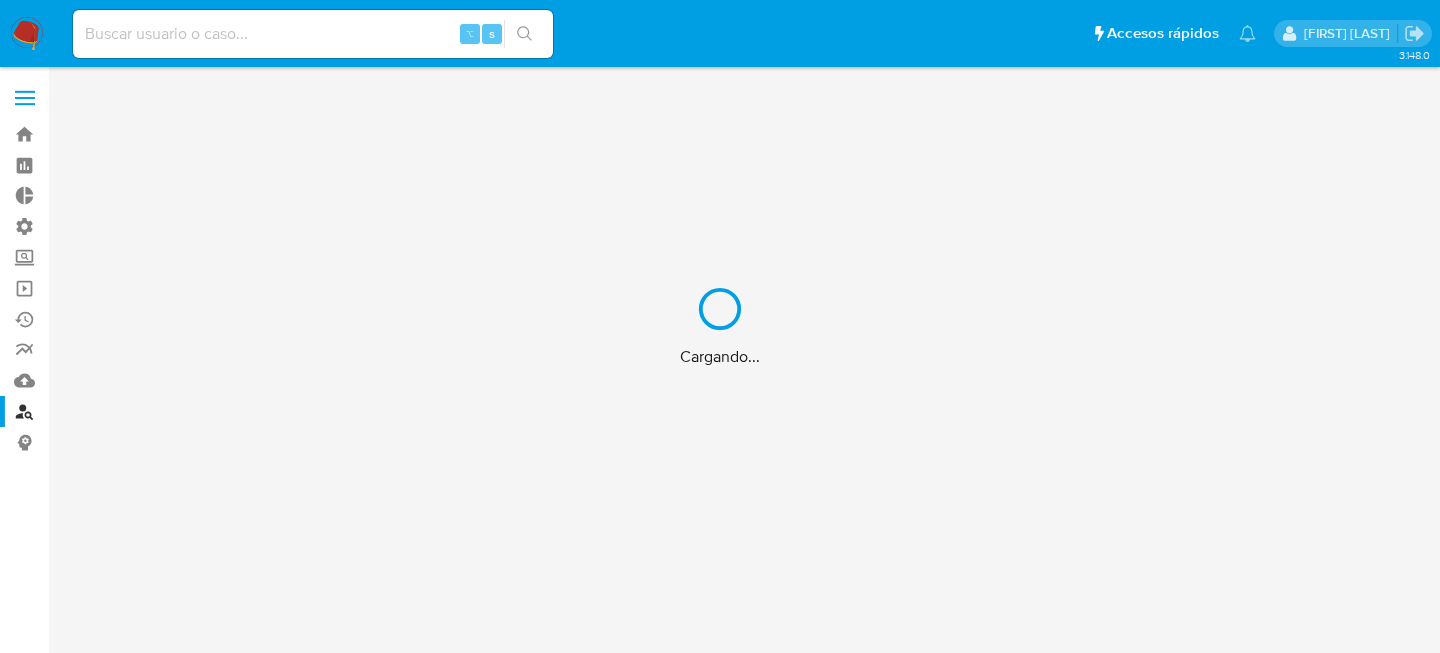 scroll, scrollTop: 0, scrollLeft: 0, axis: both 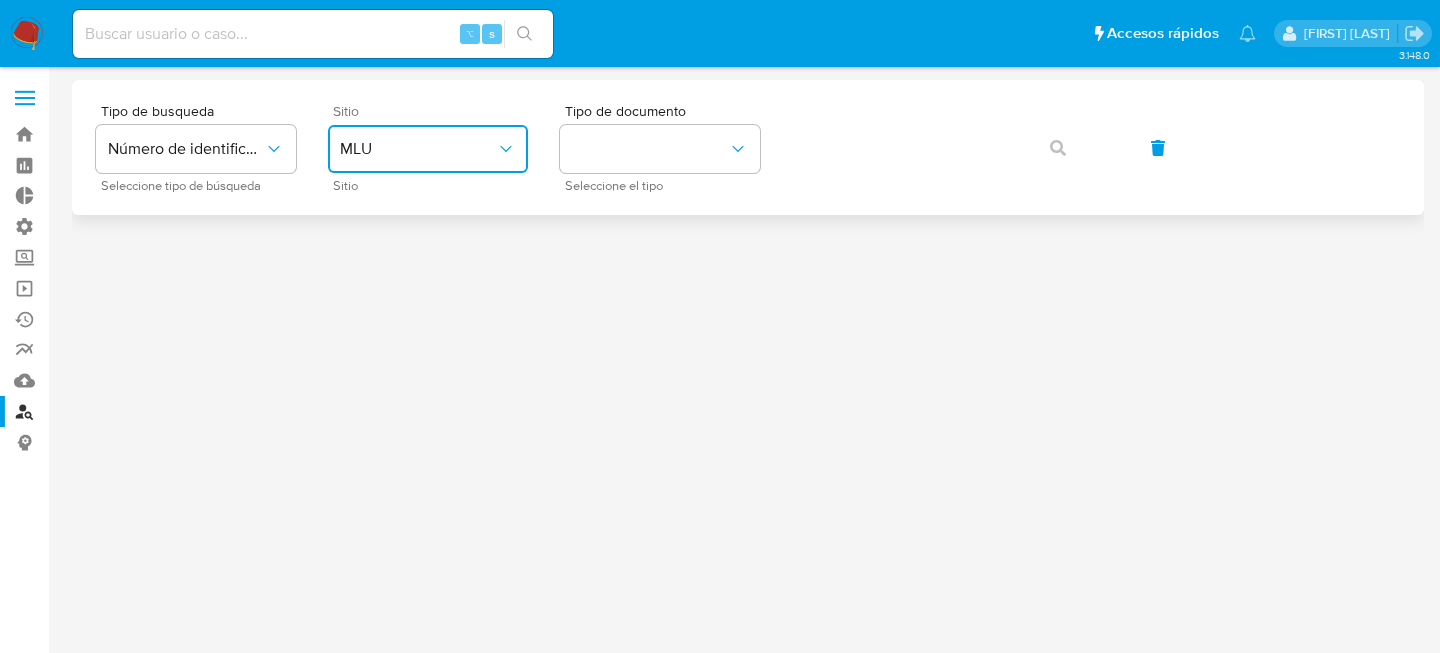 click on "MLU" at bounding box center [428, 149] 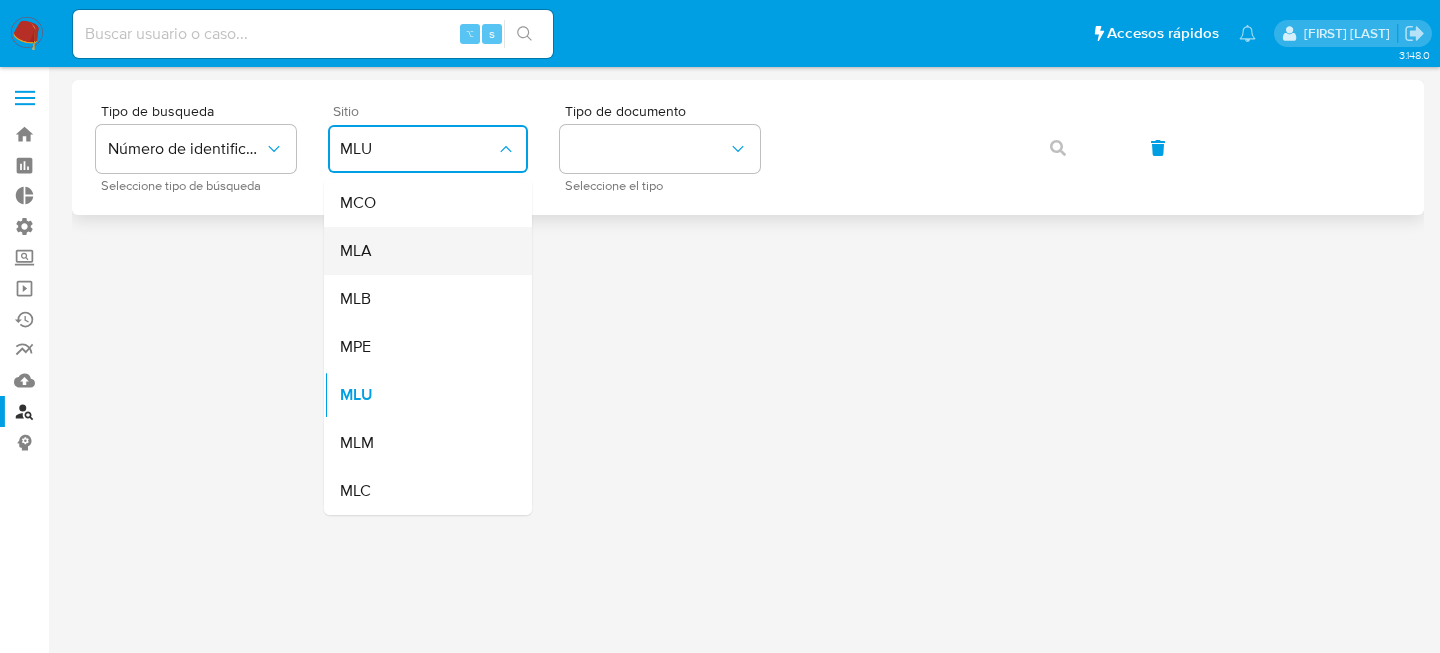 click on "MLA" at bounding box center (422, 251) 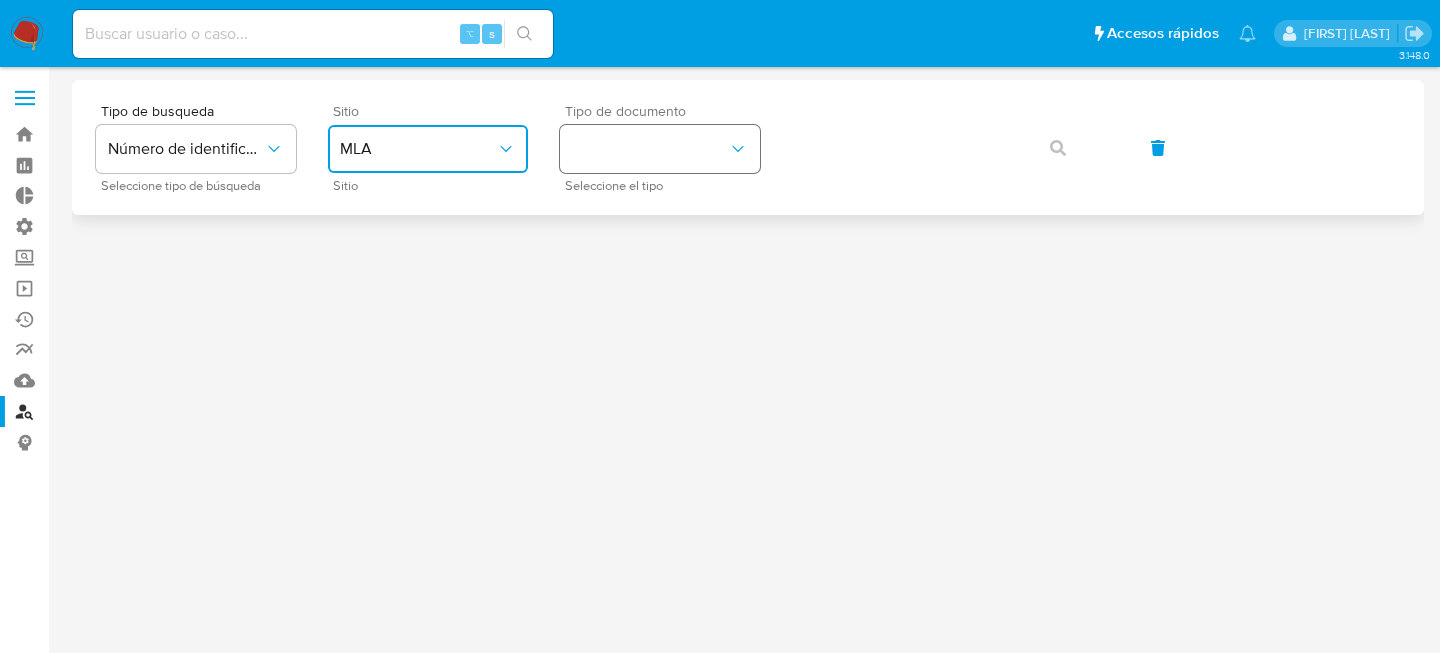 click at bounding box center [660, 149] 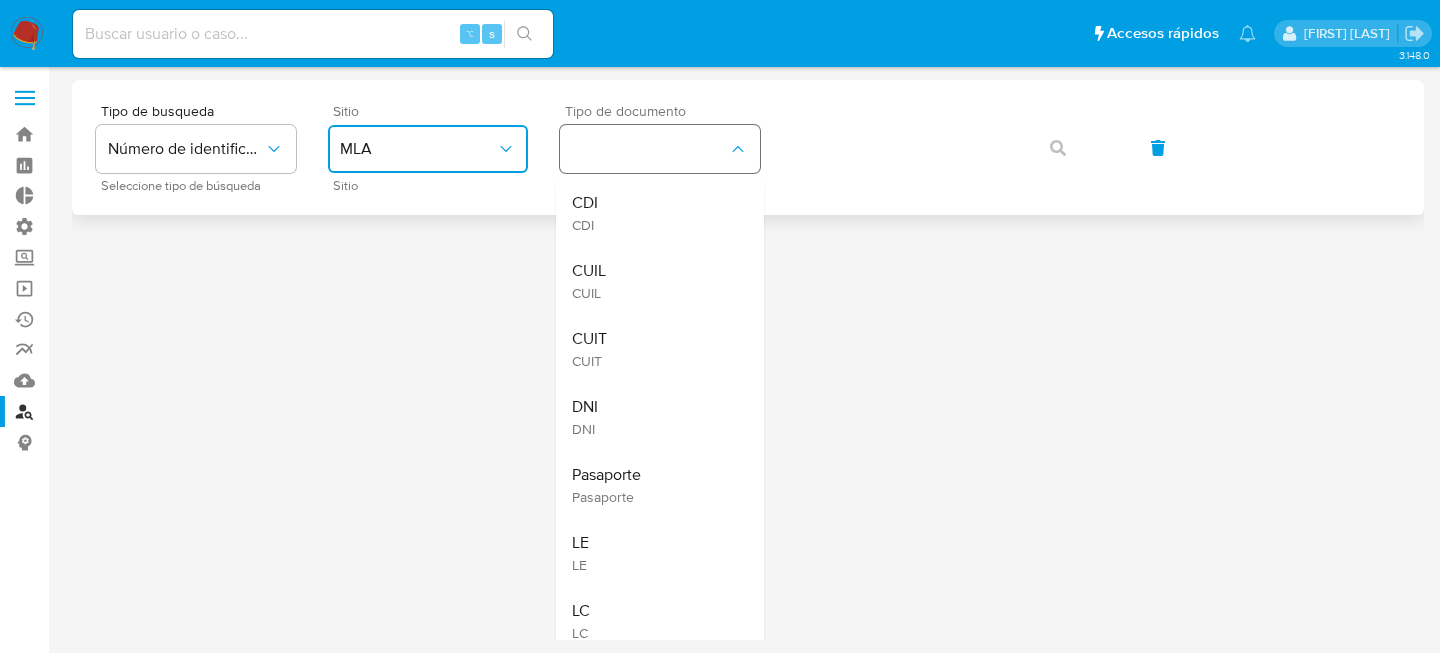 click at bounding box center [660, 149] 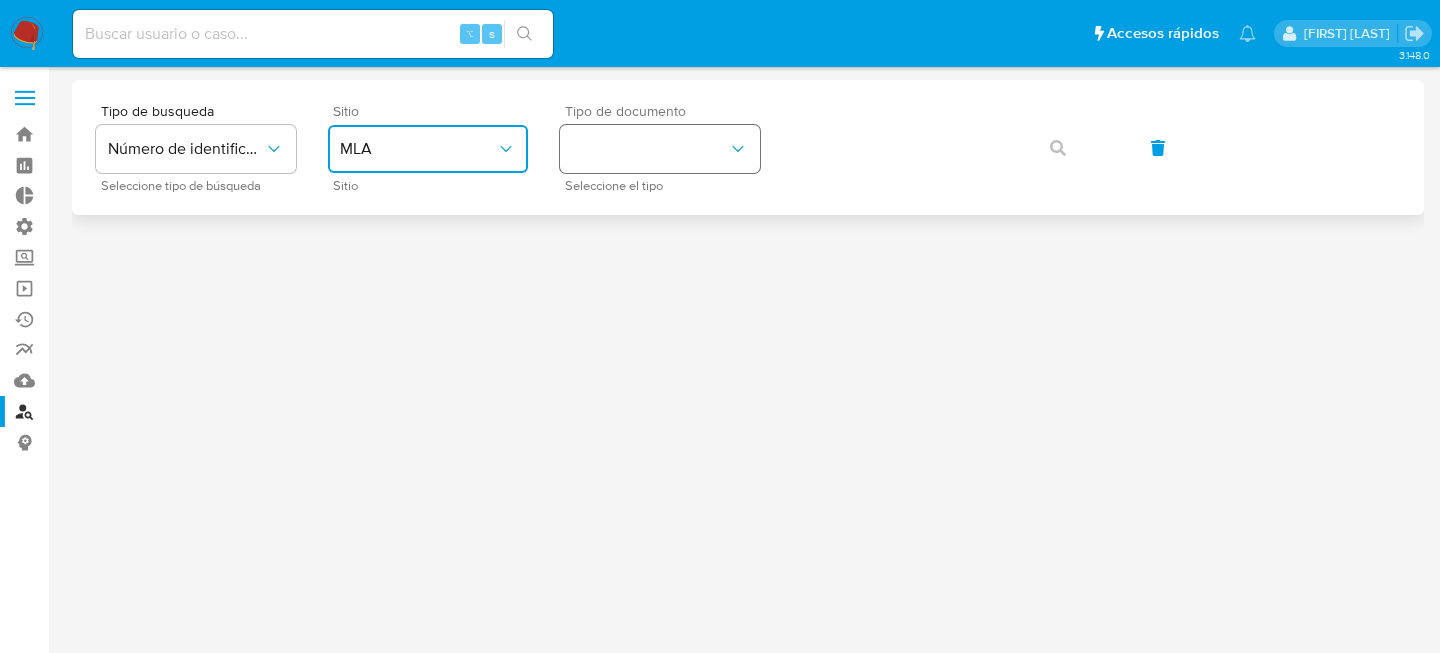 click at bounding box center (660, 149) 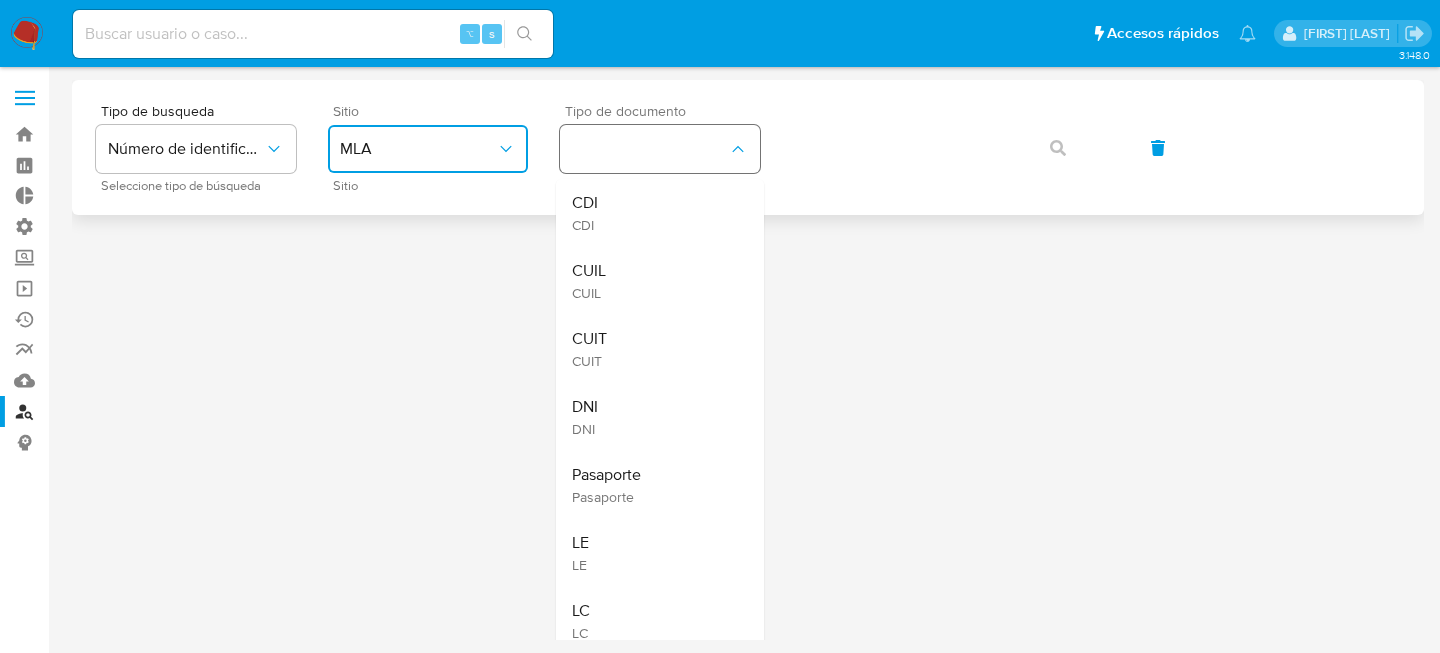 click on "CUIL CUIL" at bounding box center [654, 281] 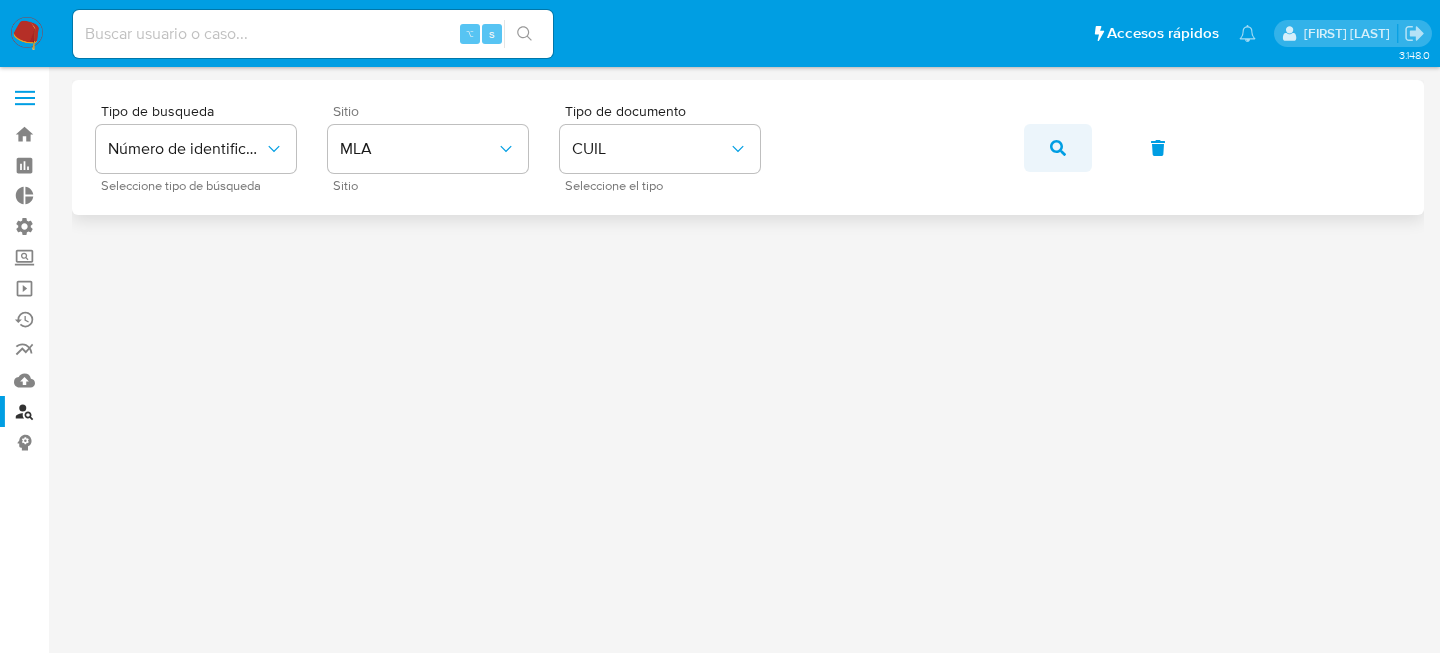 click 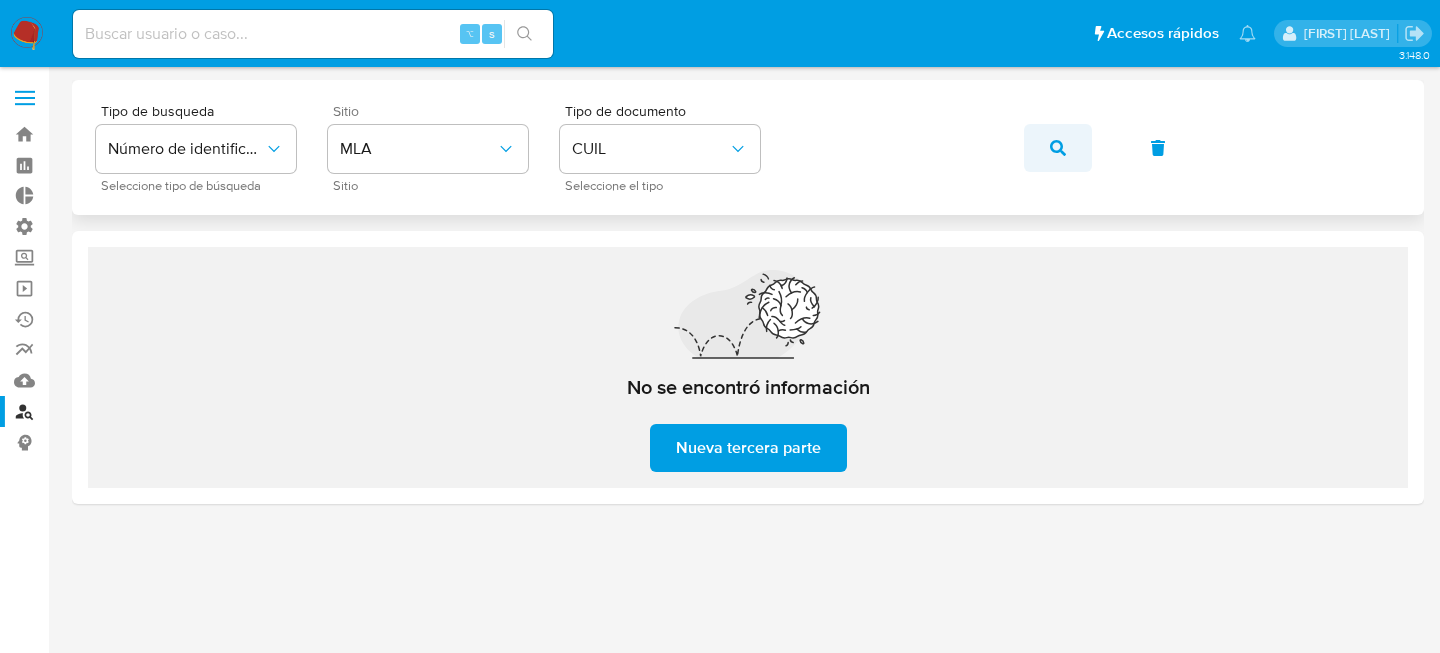 click at bounding box center [1058, 148] 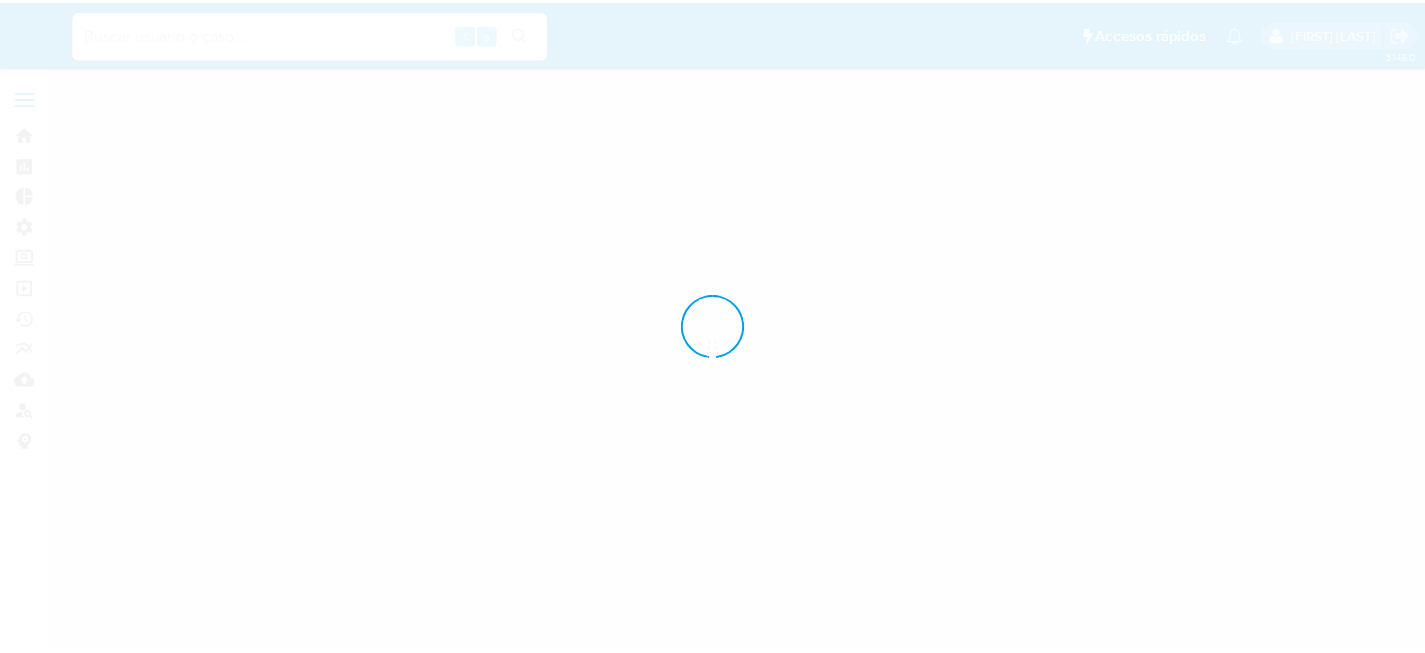 scroll, scrollTop: 0, scrollLeft: 0, axis: both 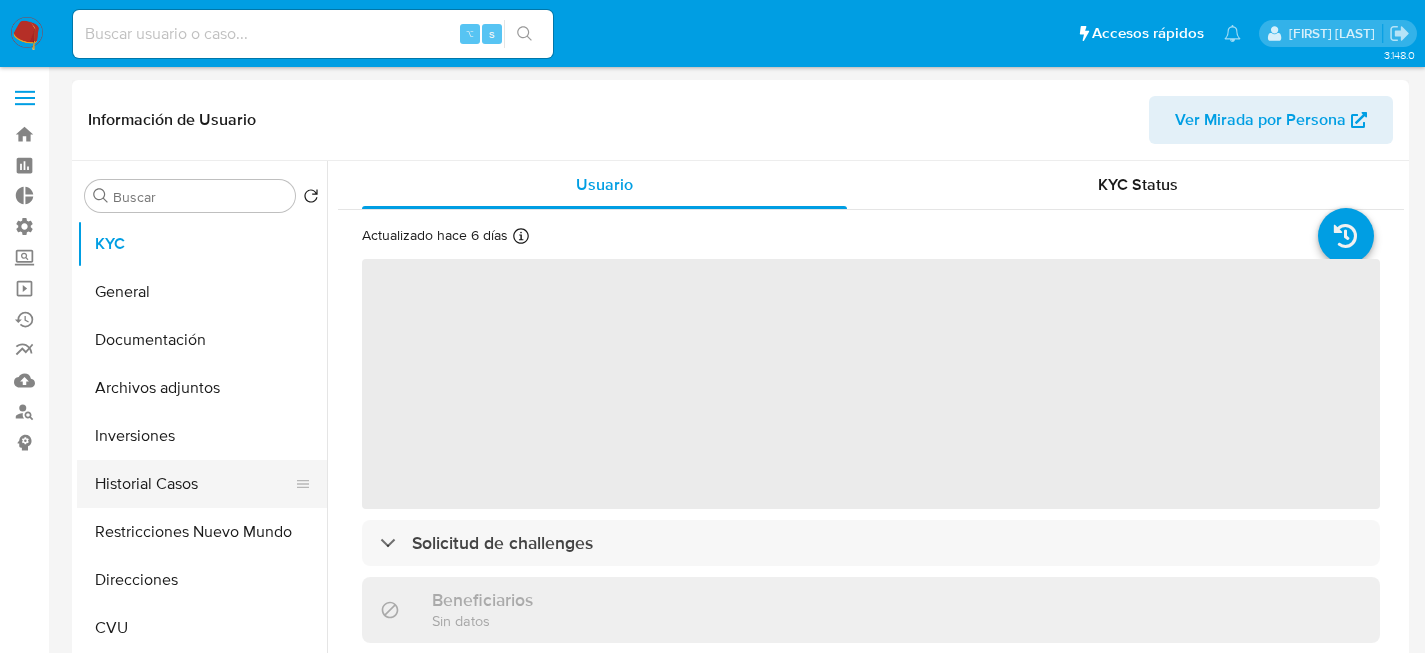 click on "Historial Casos" at bounding box center [194, 484] 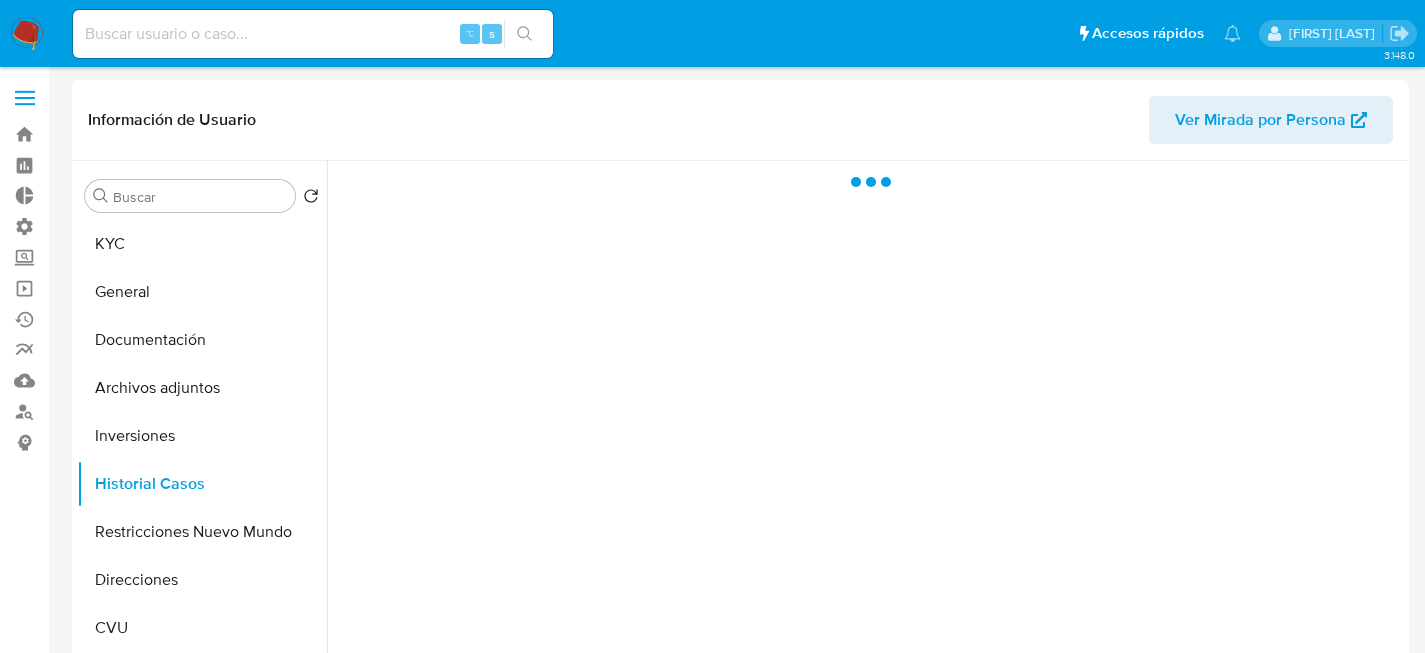 select on "10" 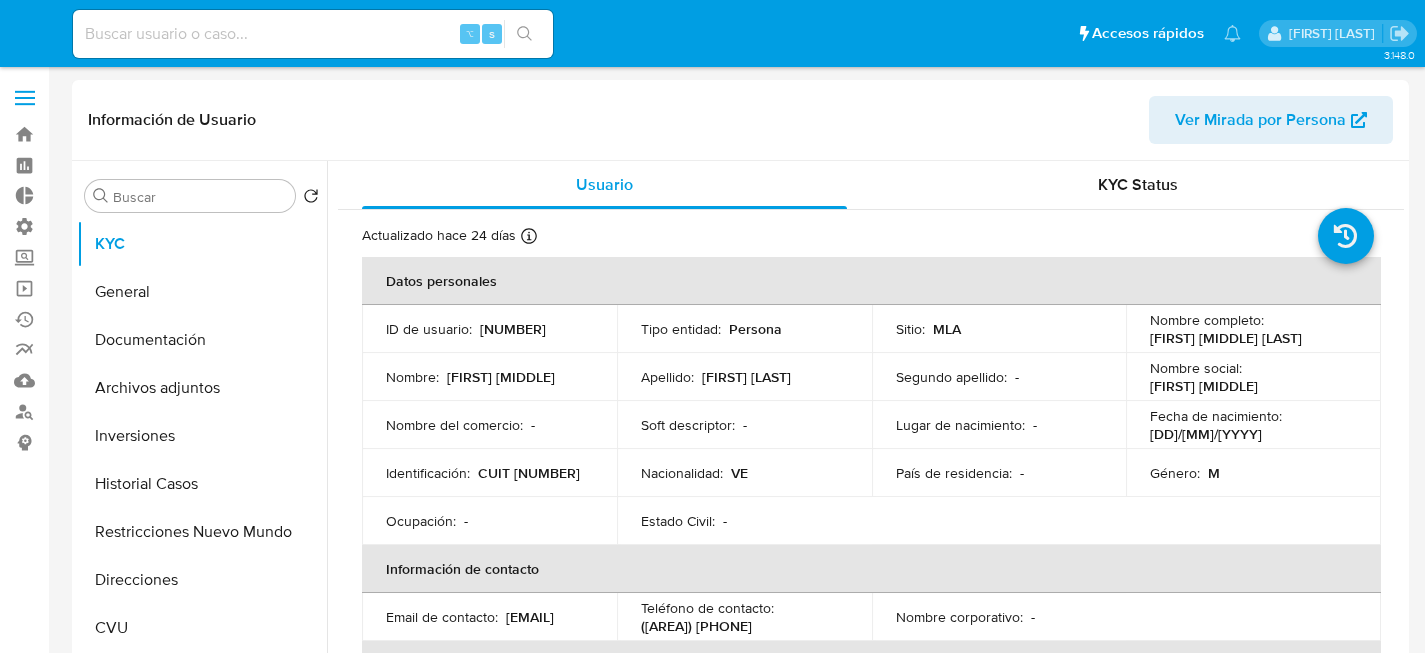 select on "10" 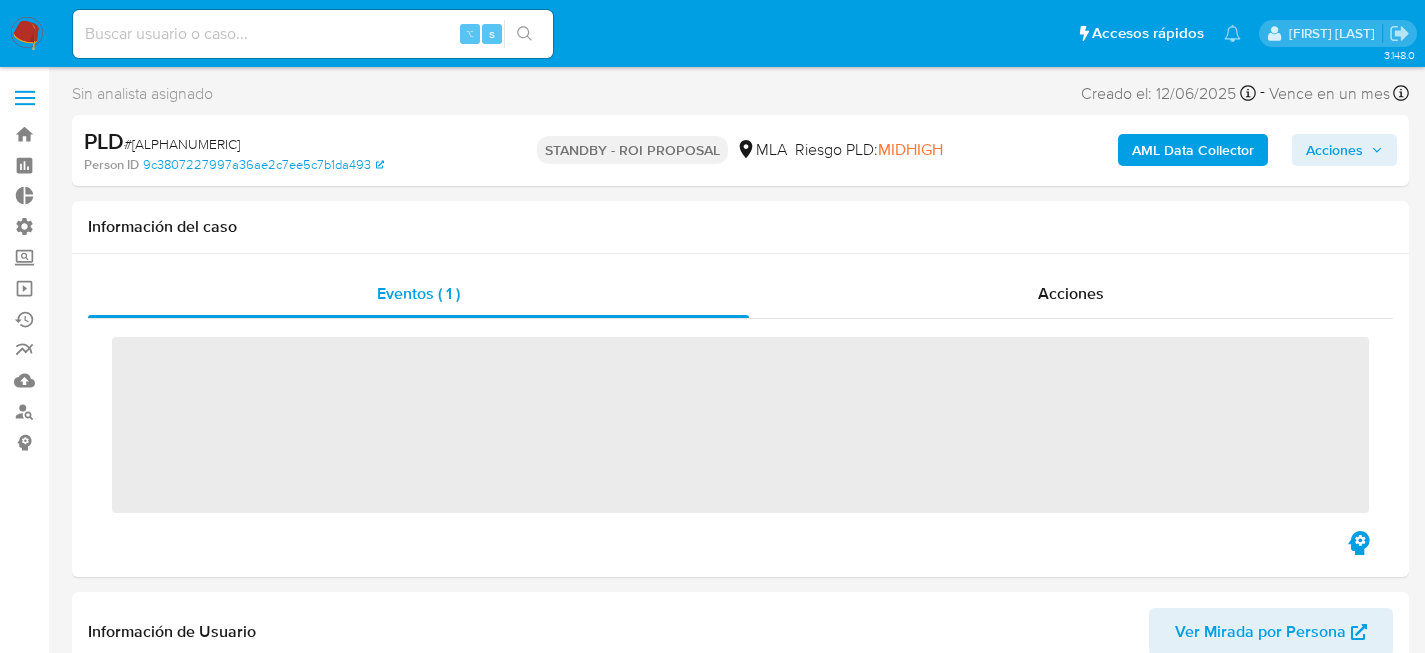 scroll, scrollTop: 0, scrollLeft: 0, axis: both 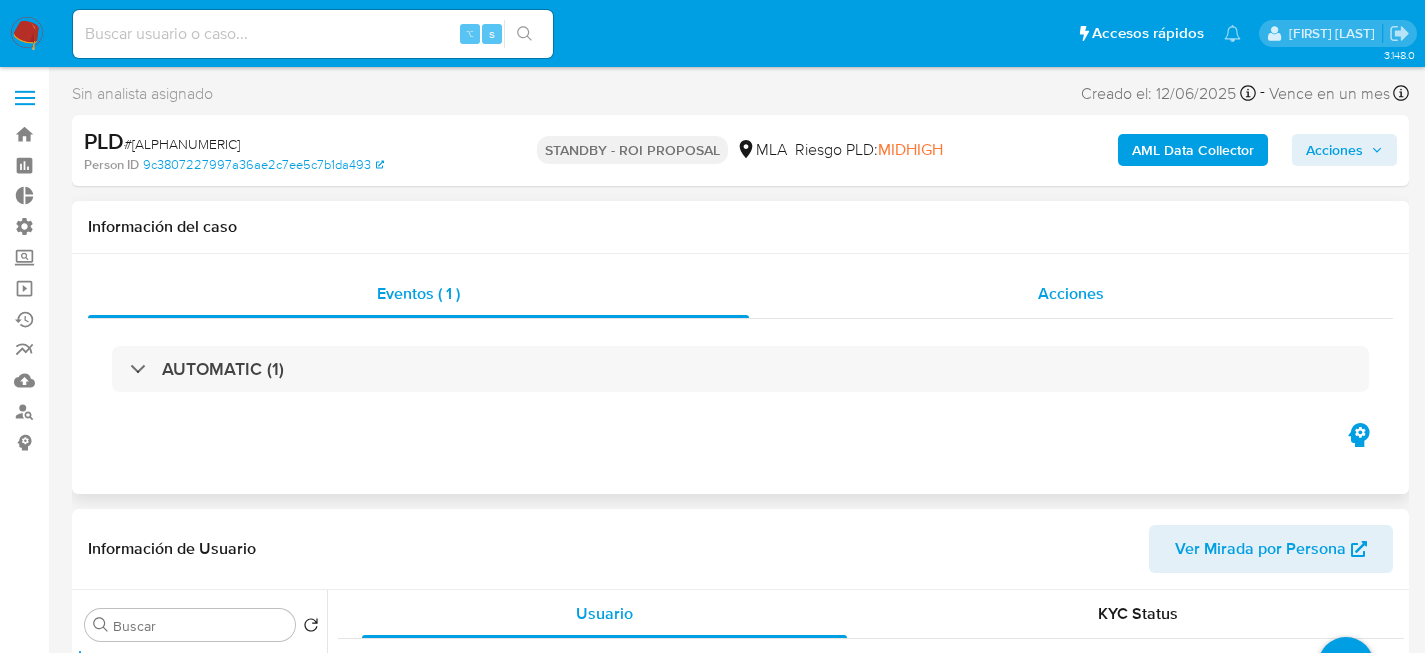 click on "Acciones" at bounding box center (1071, 294) 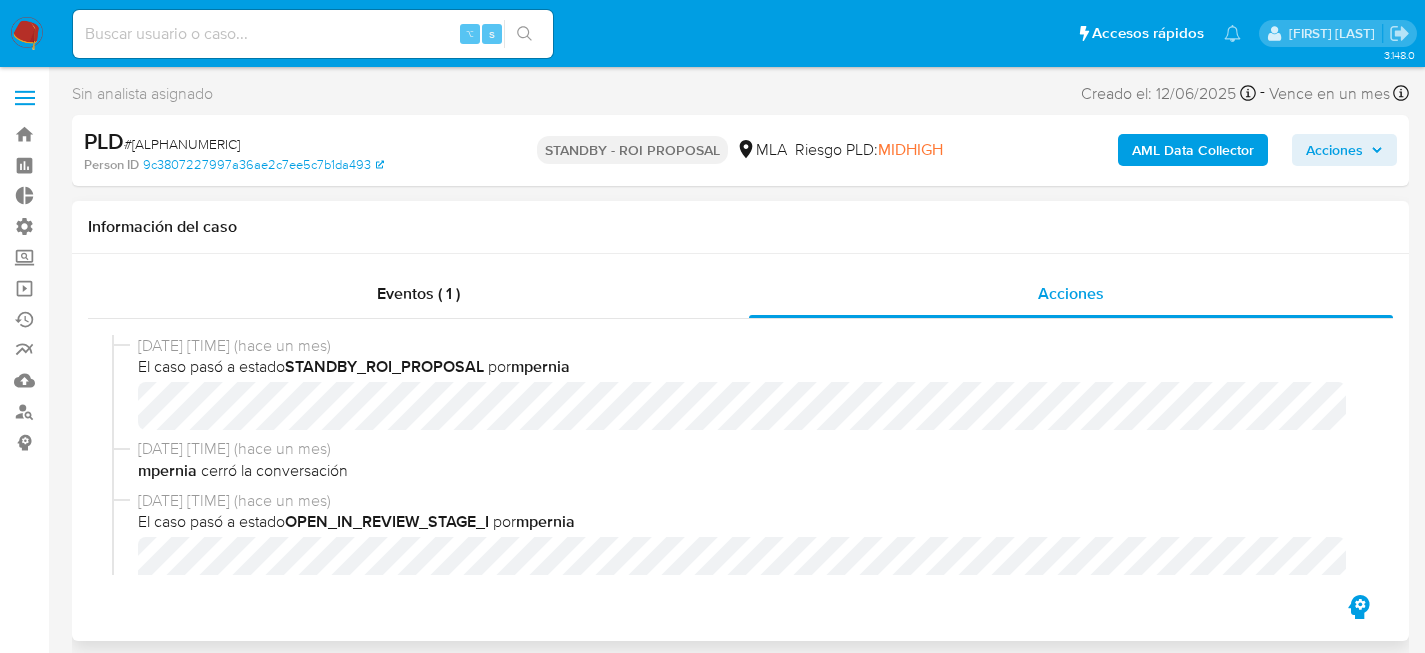 select on "10" 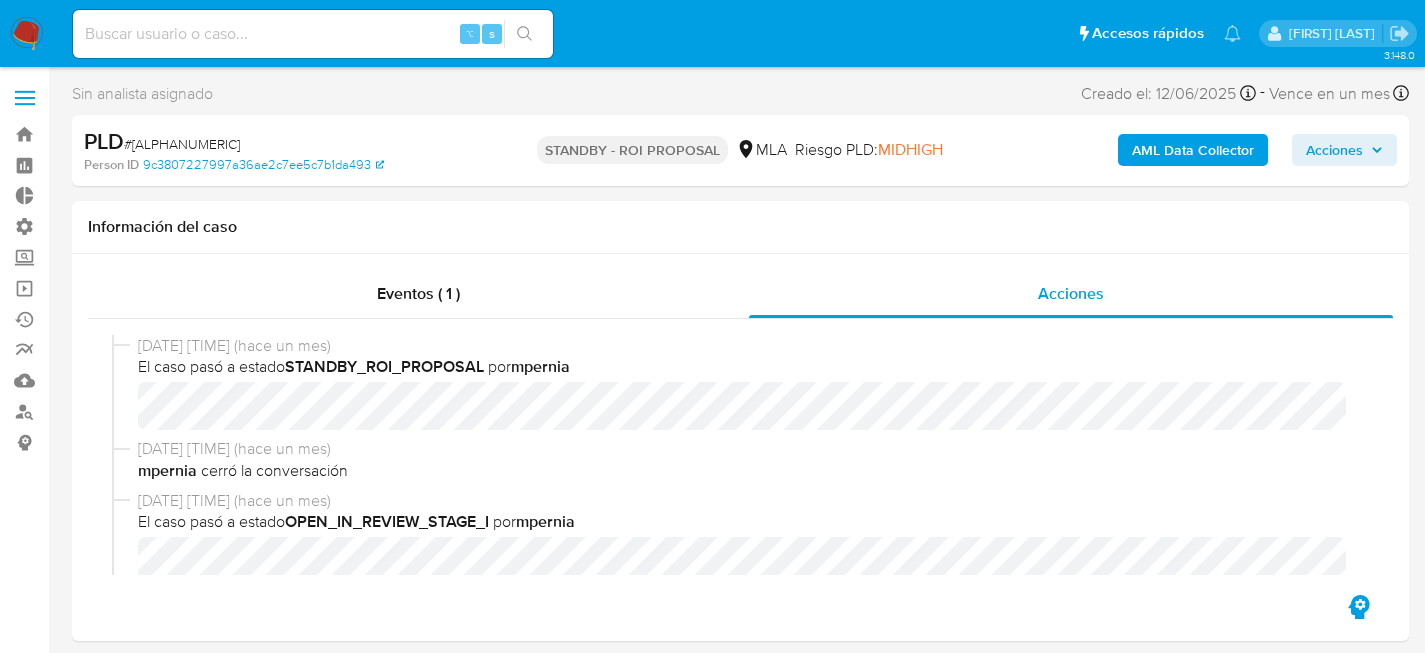 click on "# zrmhen5LOOekXgxVJJIBAyAk" at bounding box center [182, 144] 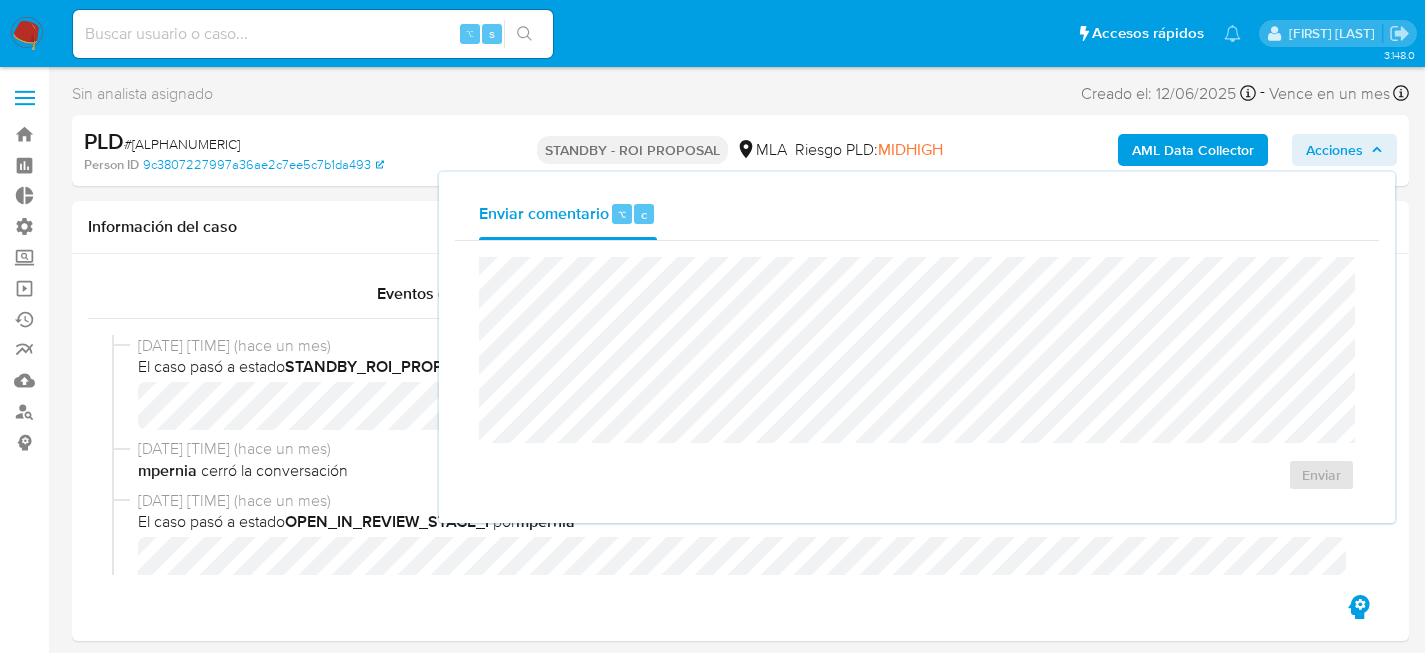 click on "PLD # zrmhen5LOOekXgxVJJIBAyAk Person ID 9c3807227997a36ae2c7ee5c7b1da493 STANDBY - ROI PROPOSAL  MLA Riesgo PLD:  MIDHIGH AML Data Collector Acciones Enviar comentario ⌥ c Enviar" at bounding box center (740, 150) 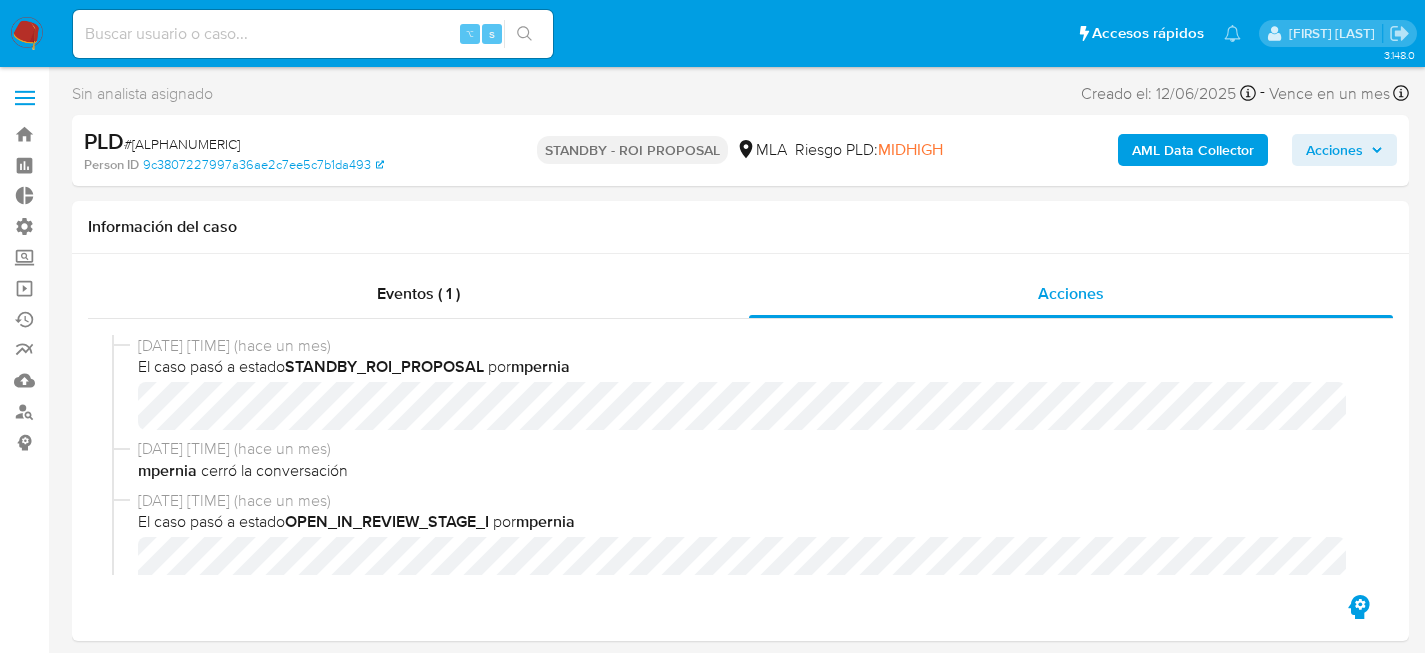 click on "Pausado Ver notificaciones ⌥ s Accesos rápidos   Presiona las siguientes teclas para acceder a algunas de las funciones Buscar caso o usuario ⌥ s Volver al home ⌥ h Agregar un comentario ⌥ c Agregar un archivo adjunto ⌥ a Facundo Marin" at bounding box center (712, 33) 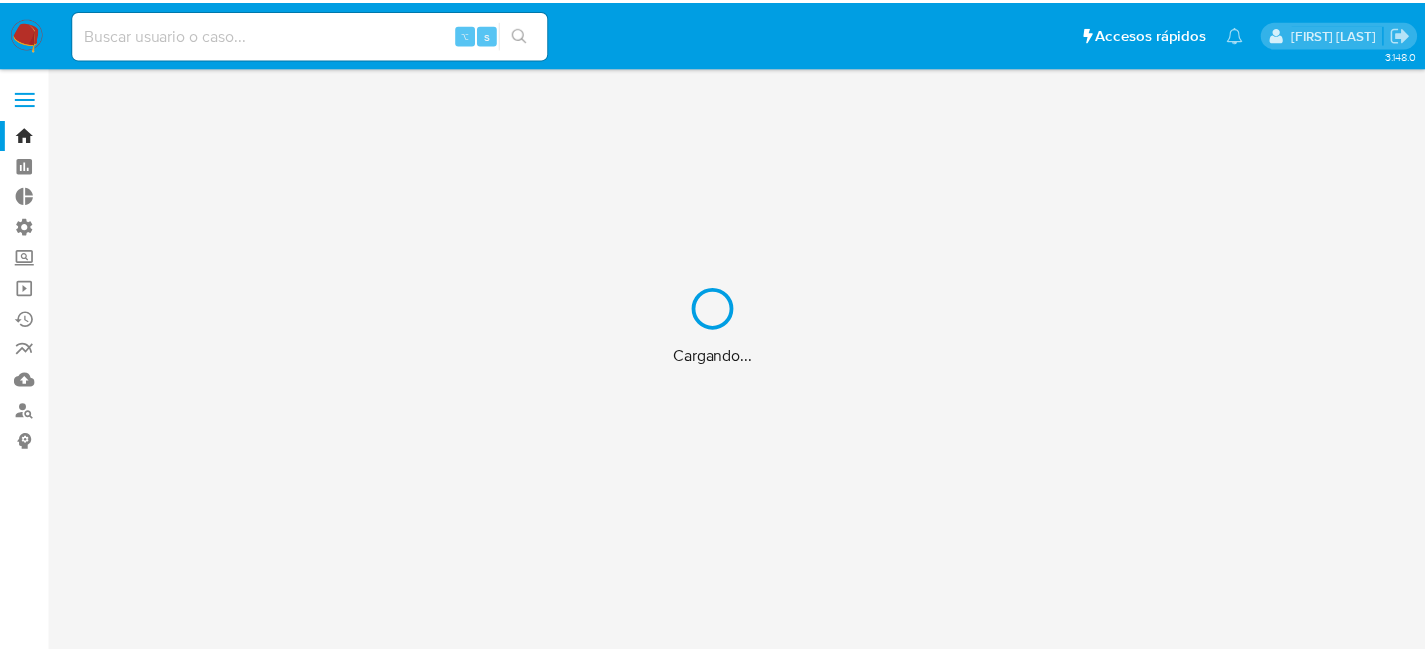 scroll, scrollTop: 0, scrollLeft: 0, axis: both 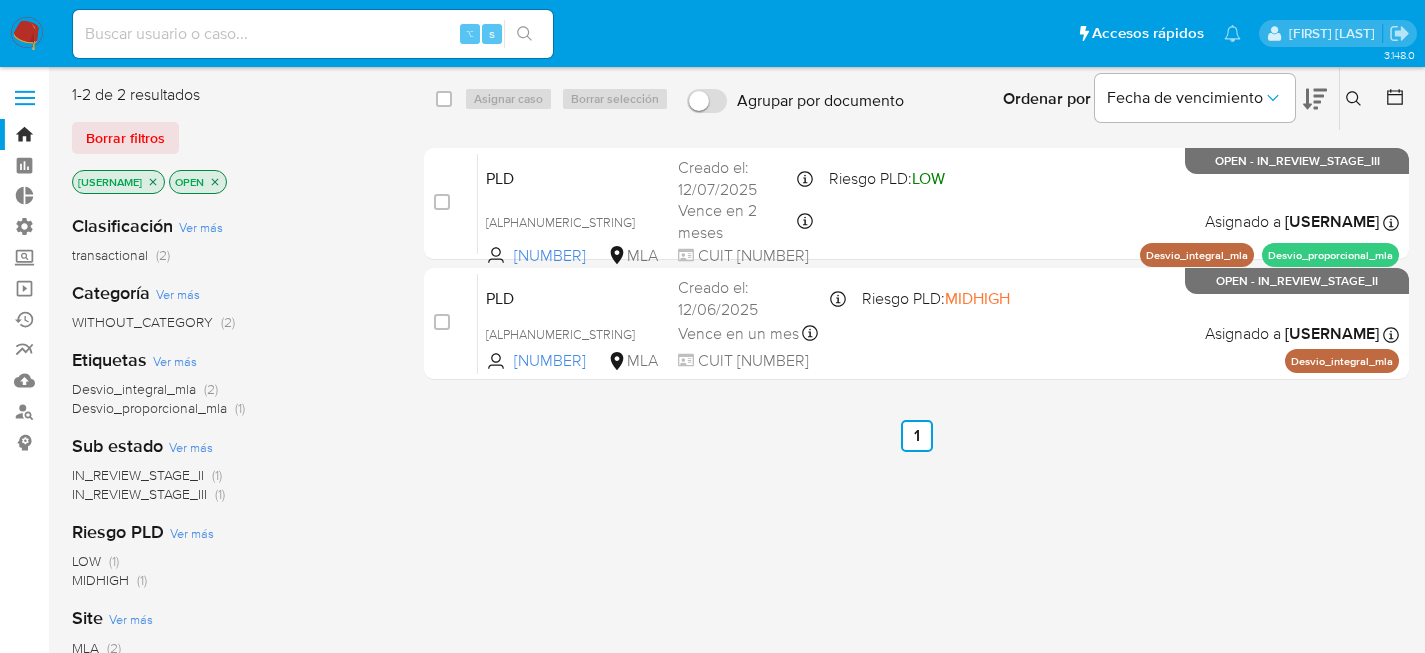 click 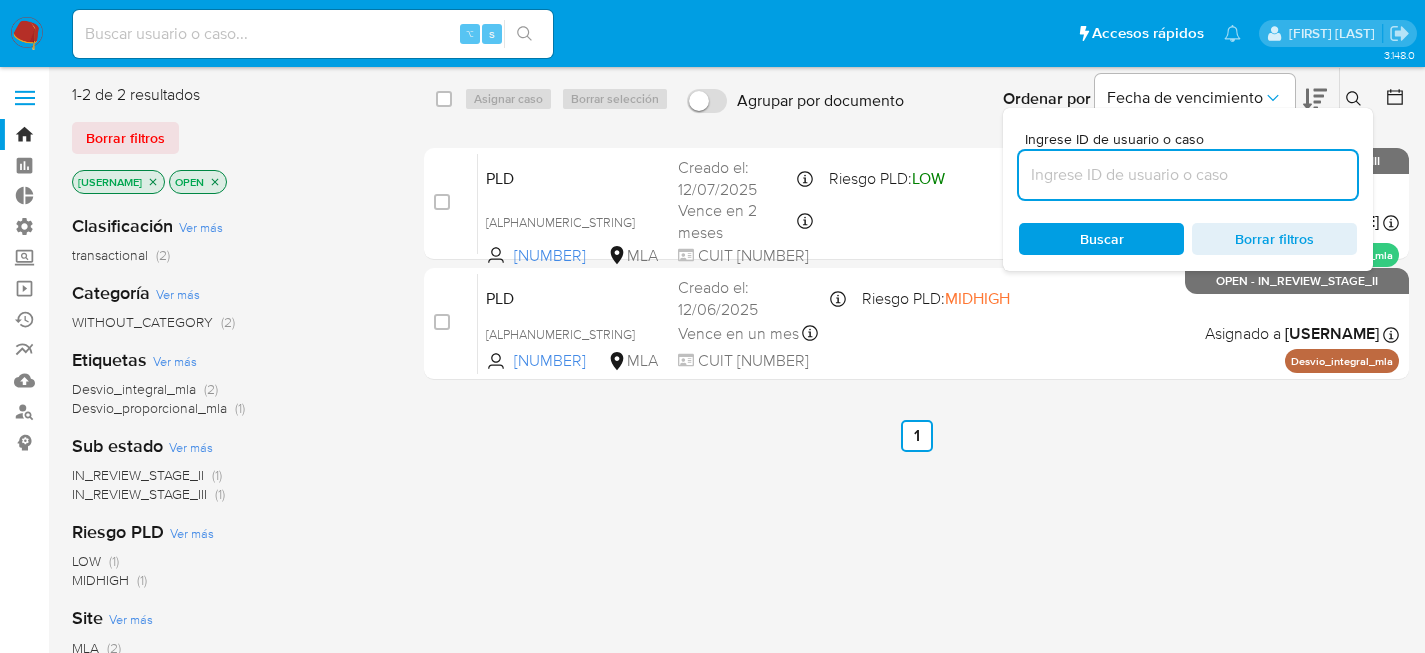 click at bounding box center [1188, 175] 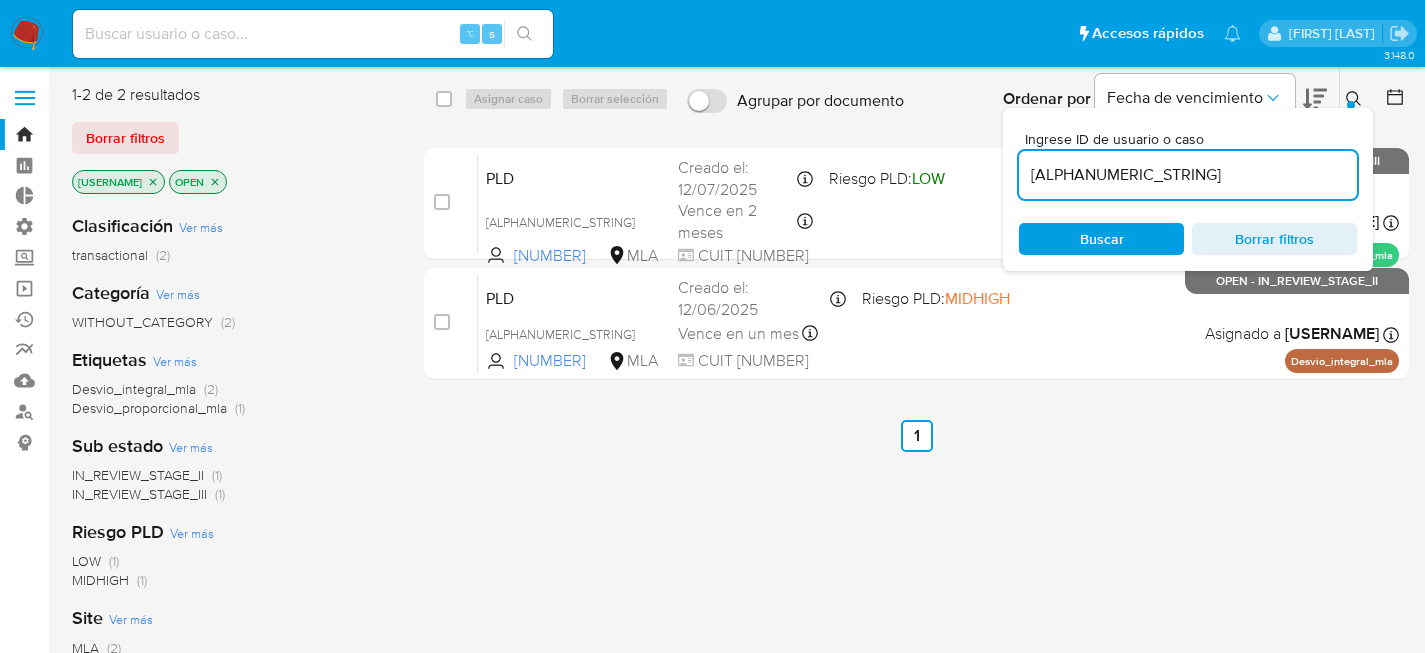 type on "[ALPHANUMERIC_STRING]" 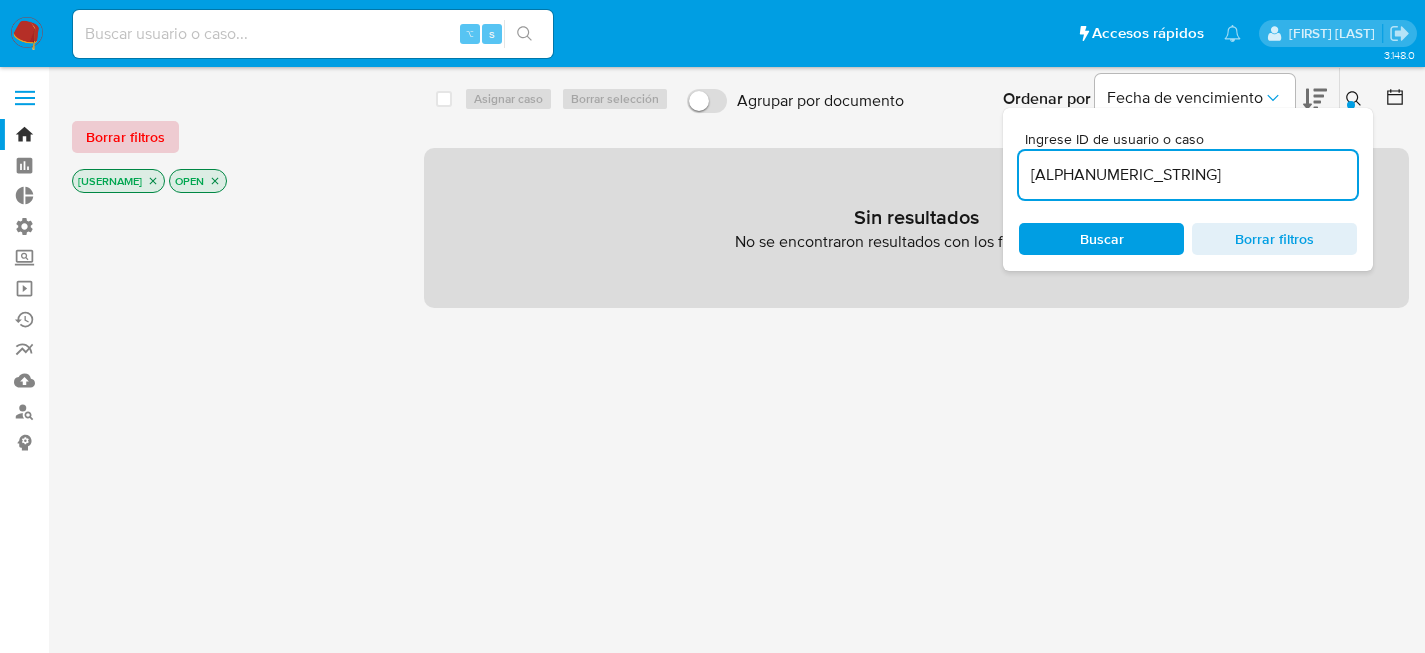 click on "Borrar filtros" at bounding box center (125, 137) 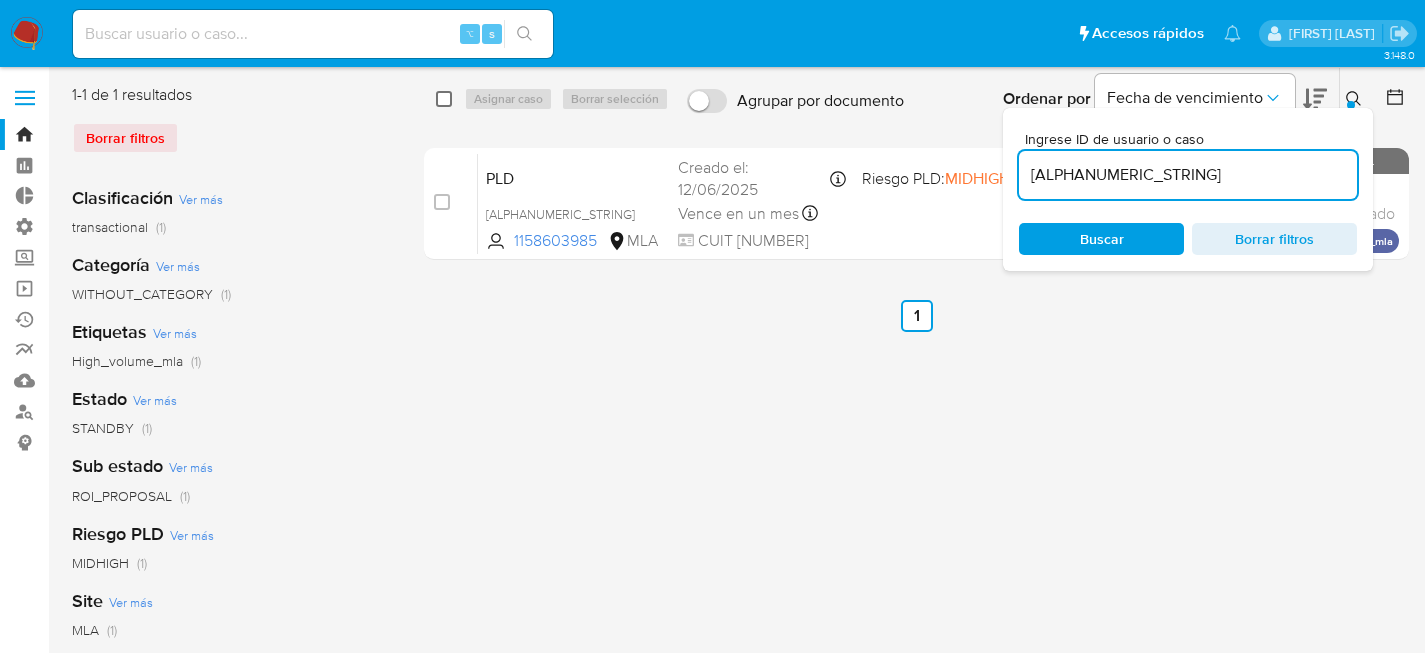 click at bounding box center [444, 99] 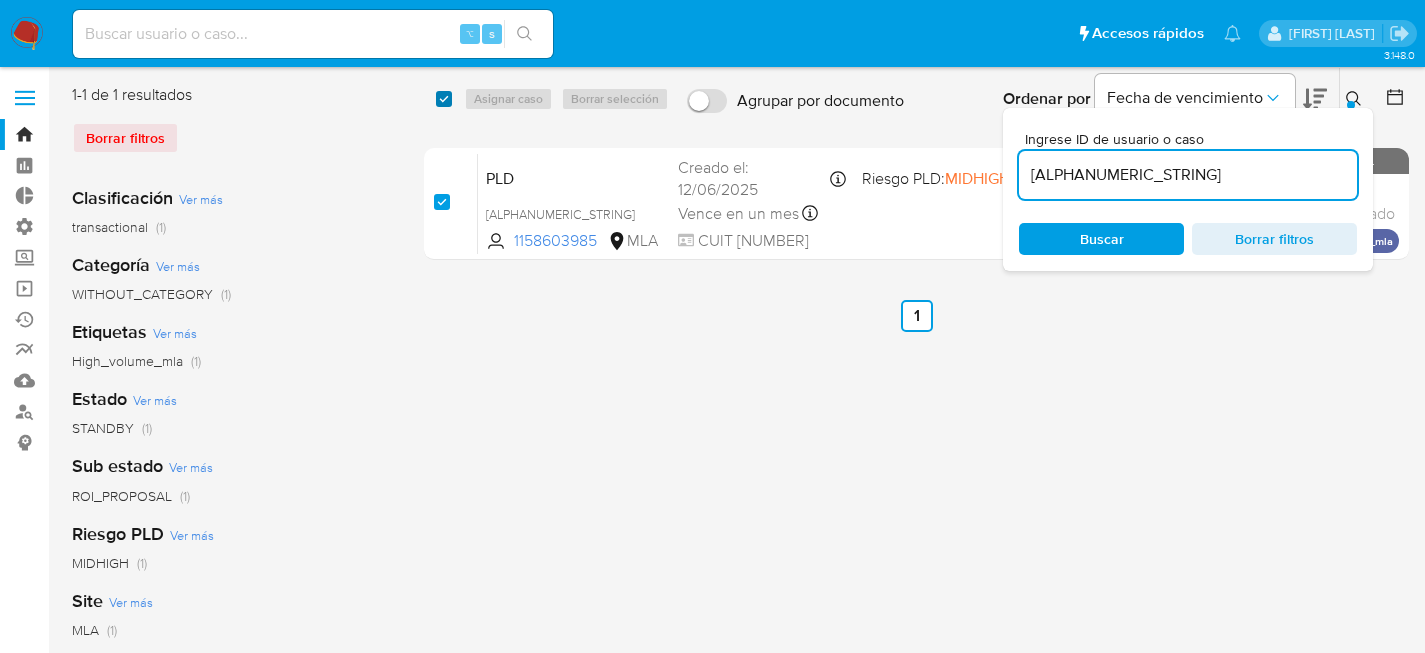 checkbox on "true" 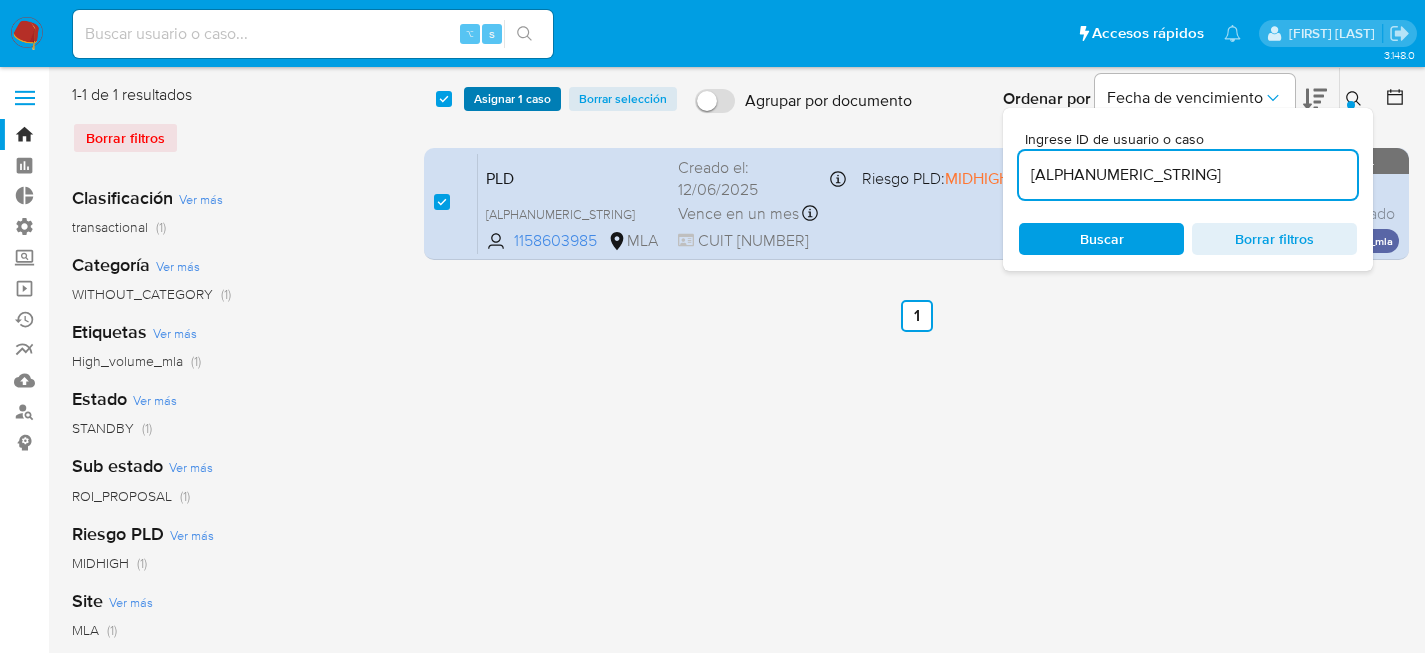 click on "Asignar 1 caso" at bounding box center [512, 99] 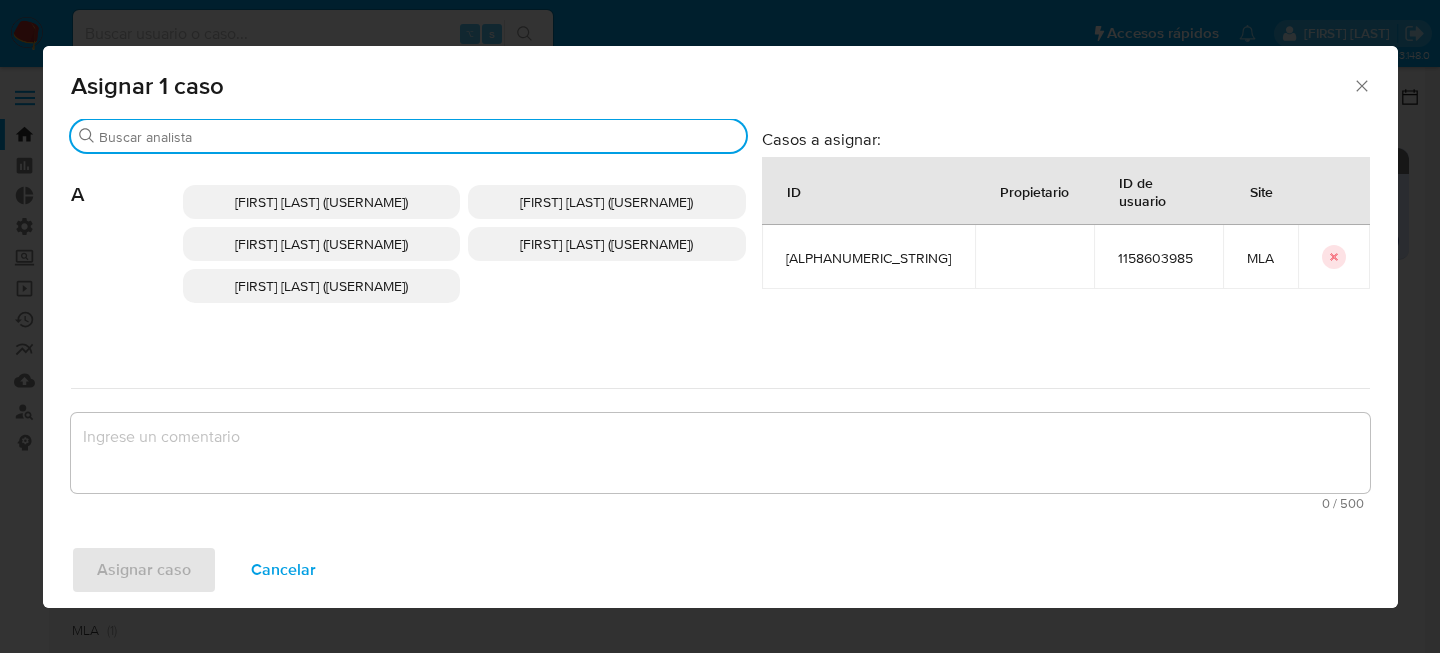 click on "Buscar" at bounding box center (418, 137) 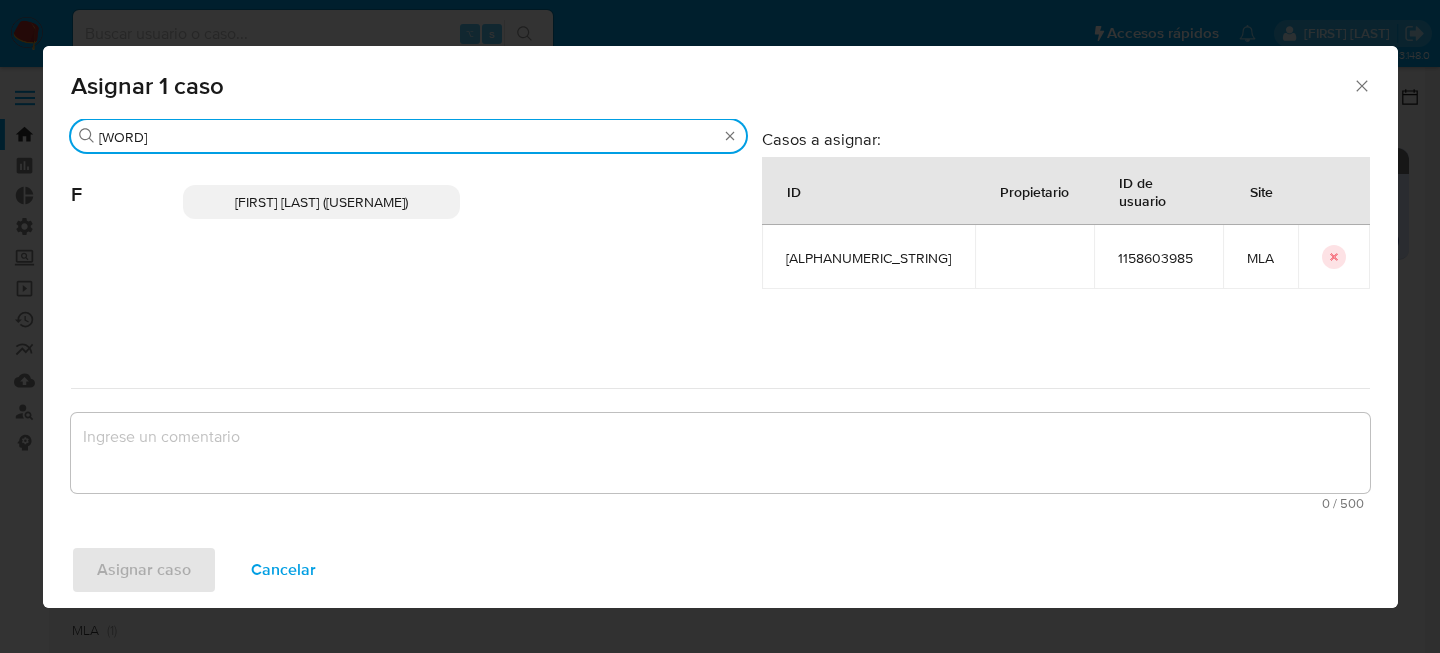 type on "fam" 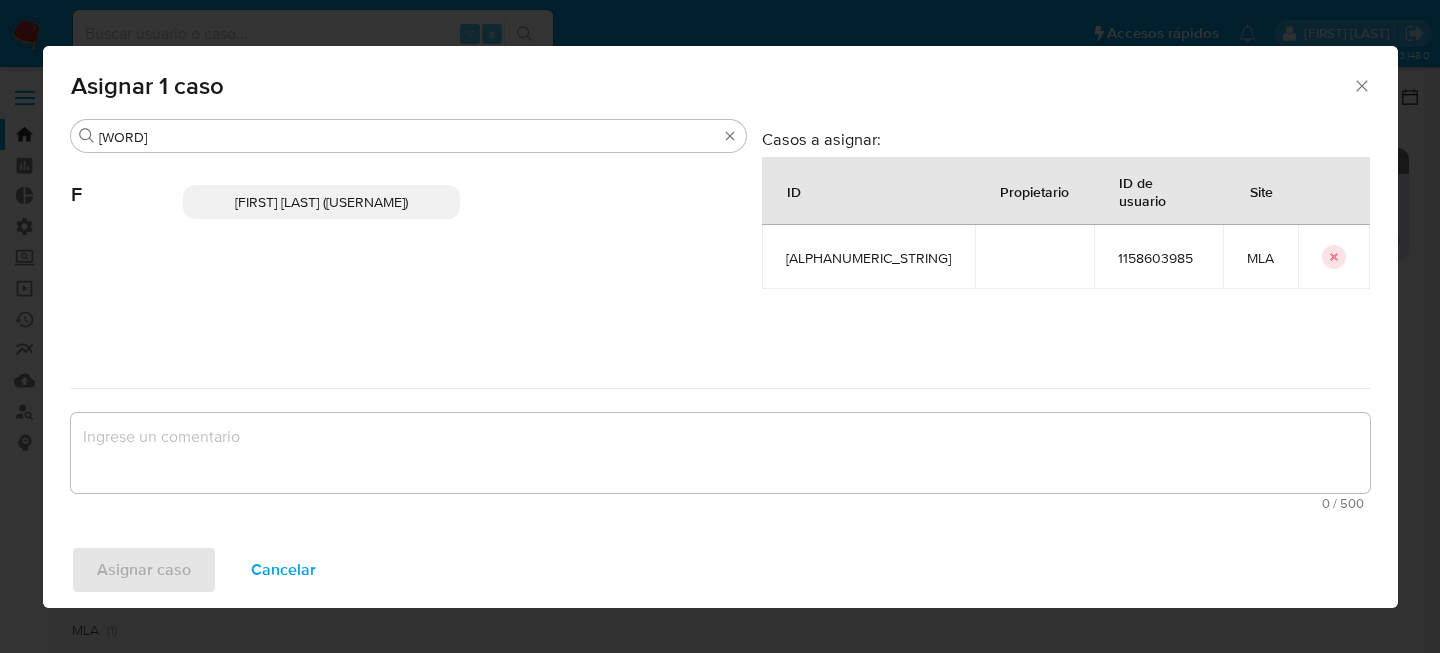 click on "Facundo Marin (famarin)" at bounding box center [322, 202] 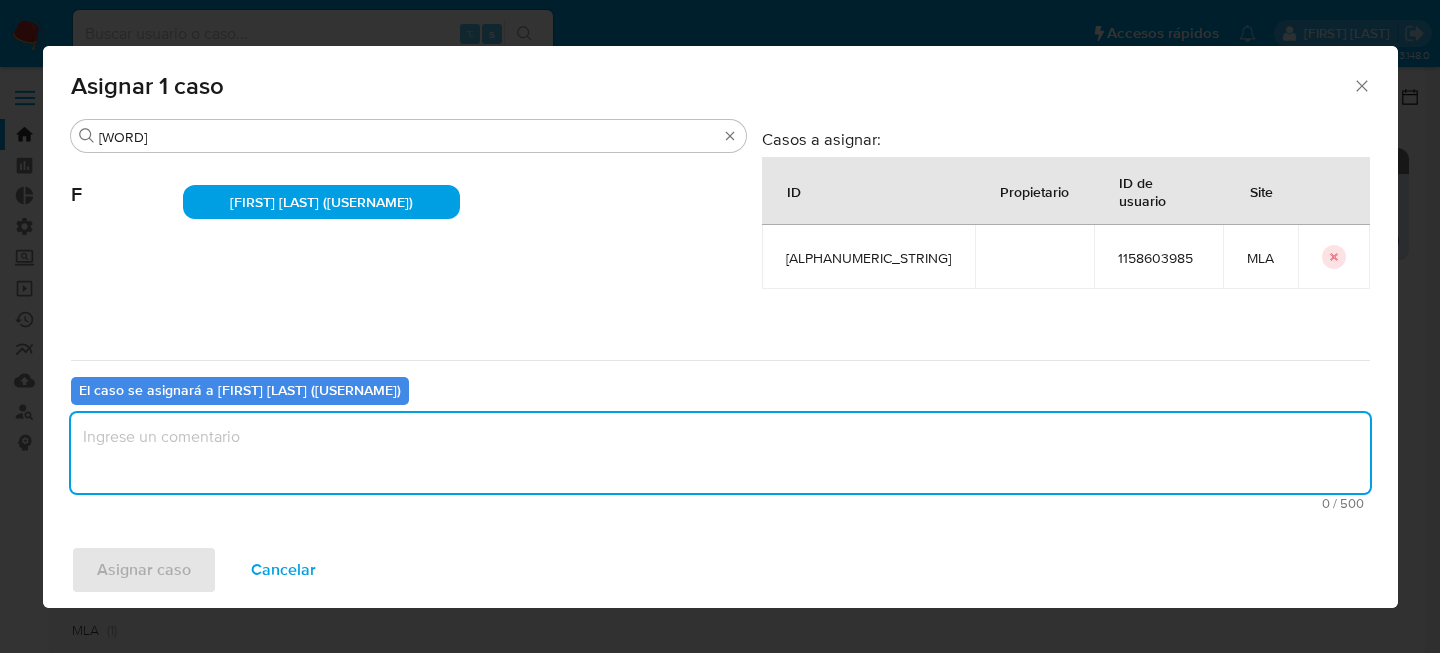 click at bounding box center (720, 453) 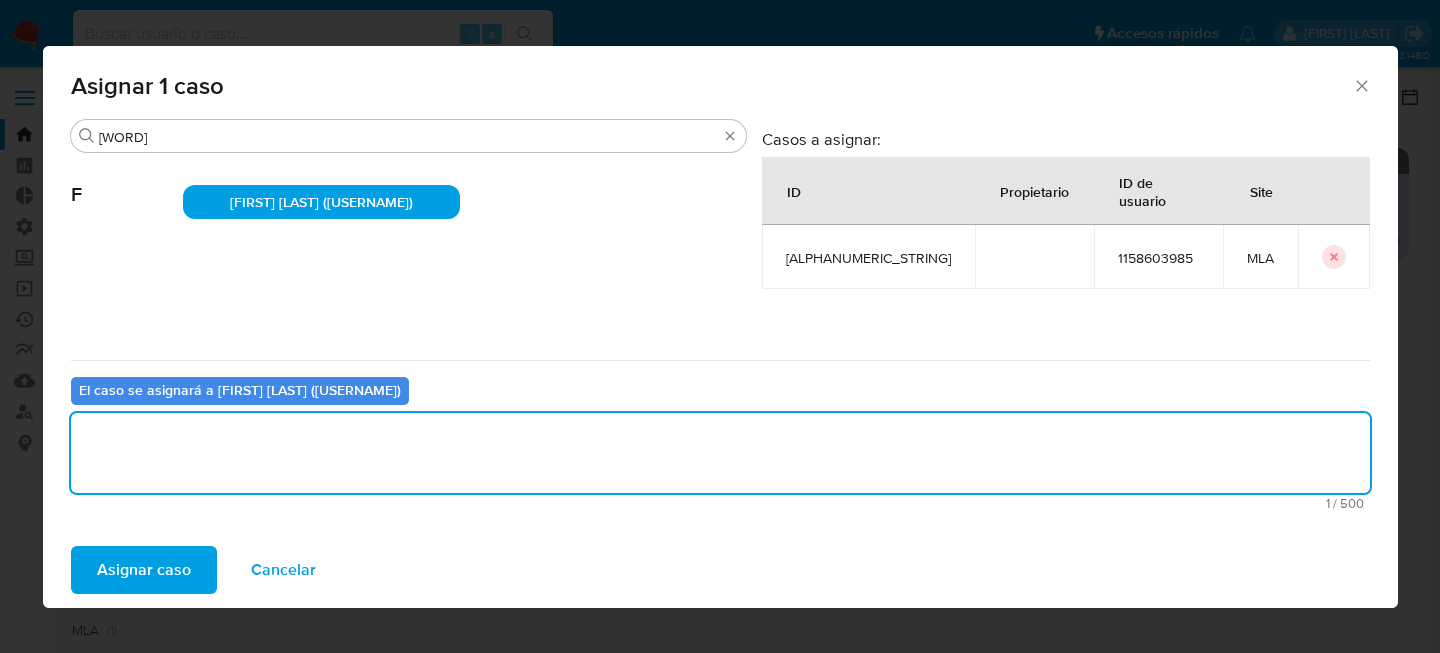 click on "Asignar caso" at bounding box center (144, 570) 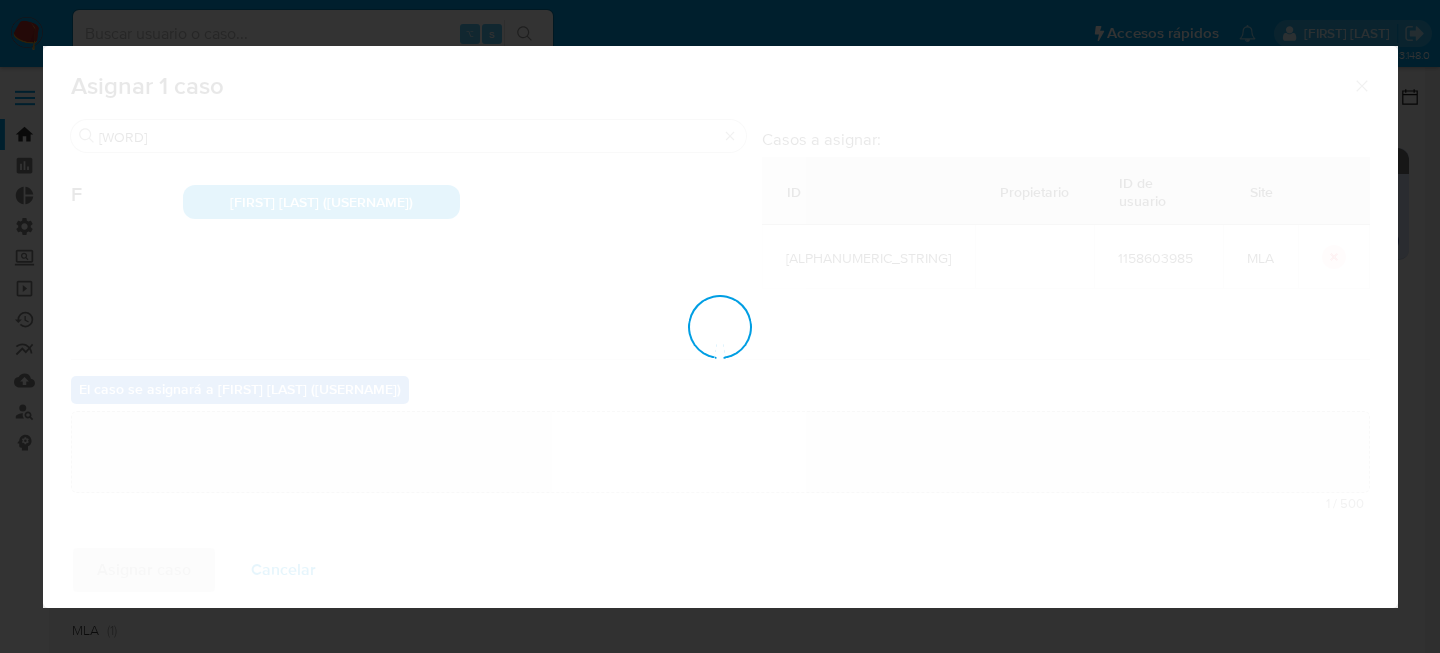 type 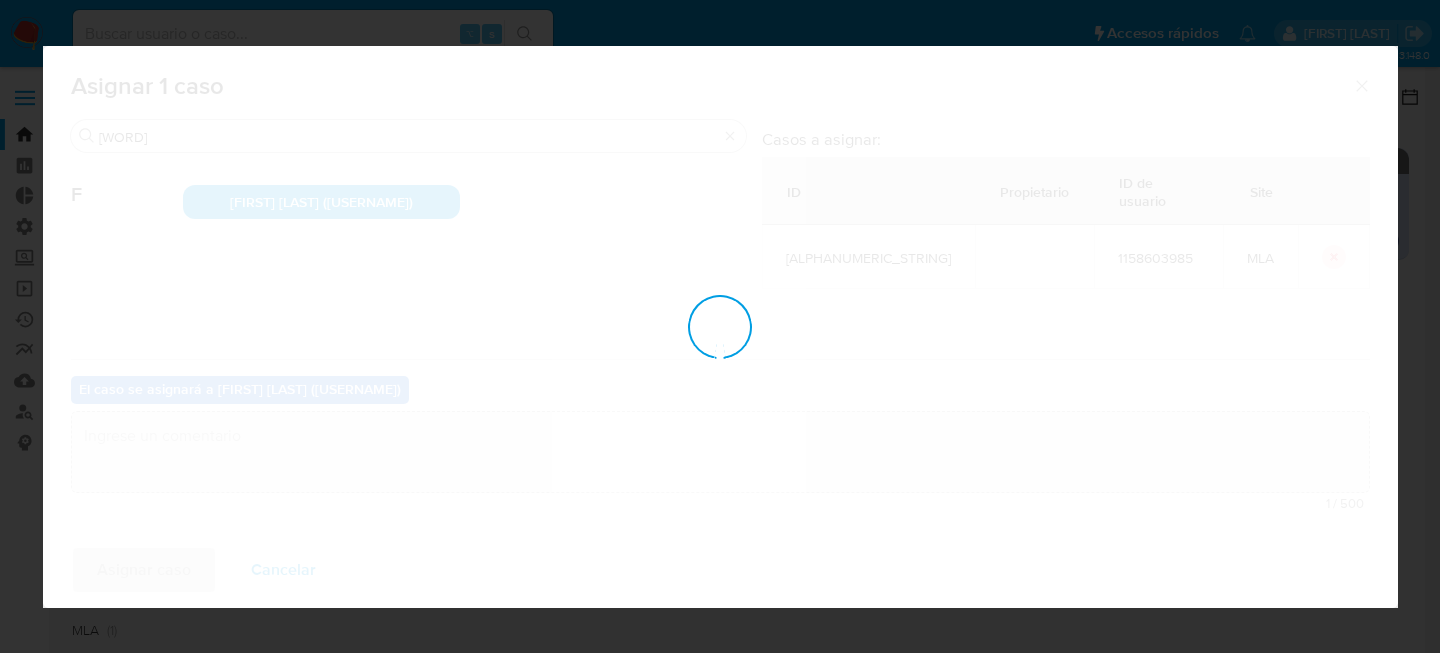 checkbox on "false" 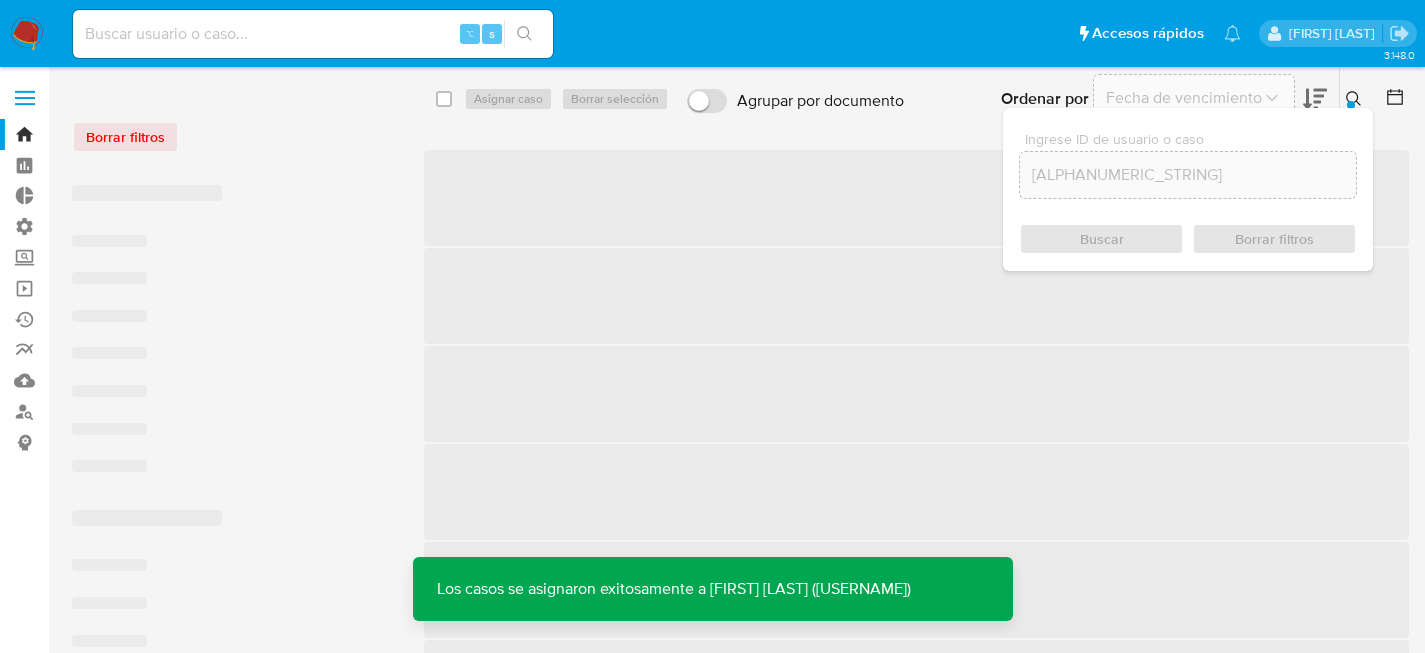 click on "Ingrese ID de usuario o caso zrmhen5LOOekXgxVJJIBAyAk Buscar Borrar filtros" at bounding box center (1188, 189) 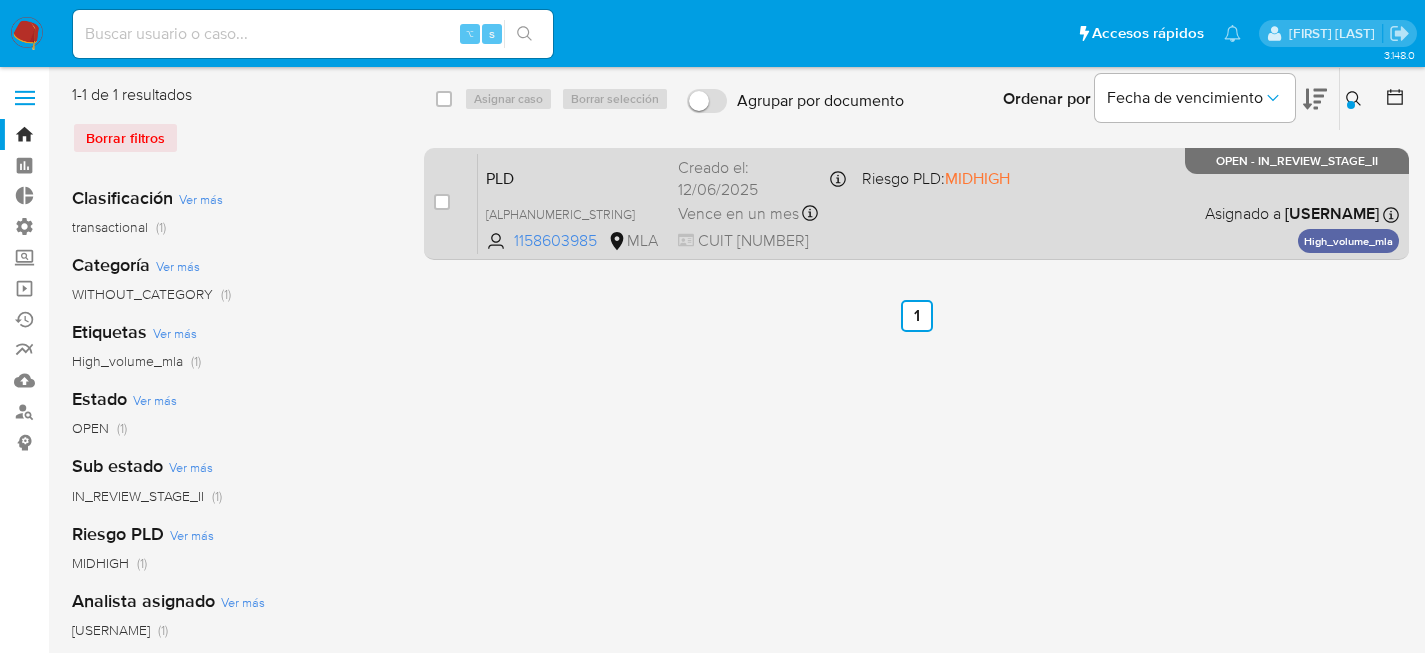 click on "case-item-checkbox   No es posible asignar el caso PLD zrmhen5LOOekXgxVJJIBAyAk 1158603985 MLA Riesgo PLD:  MIDHIGH Creado el: 12/06/2025   Creado el: 12/06/2025 03:15:37 Vence en un mes   Vence el 10/09/2025 03:15:37 CUIT   27961620762 Asignado a   famarin   Asignado el: 18/06/2025 14:15:59 High_volume_mla OPEN - IN_REVIEW_STAGE_II" at bounding box center (916, 204) 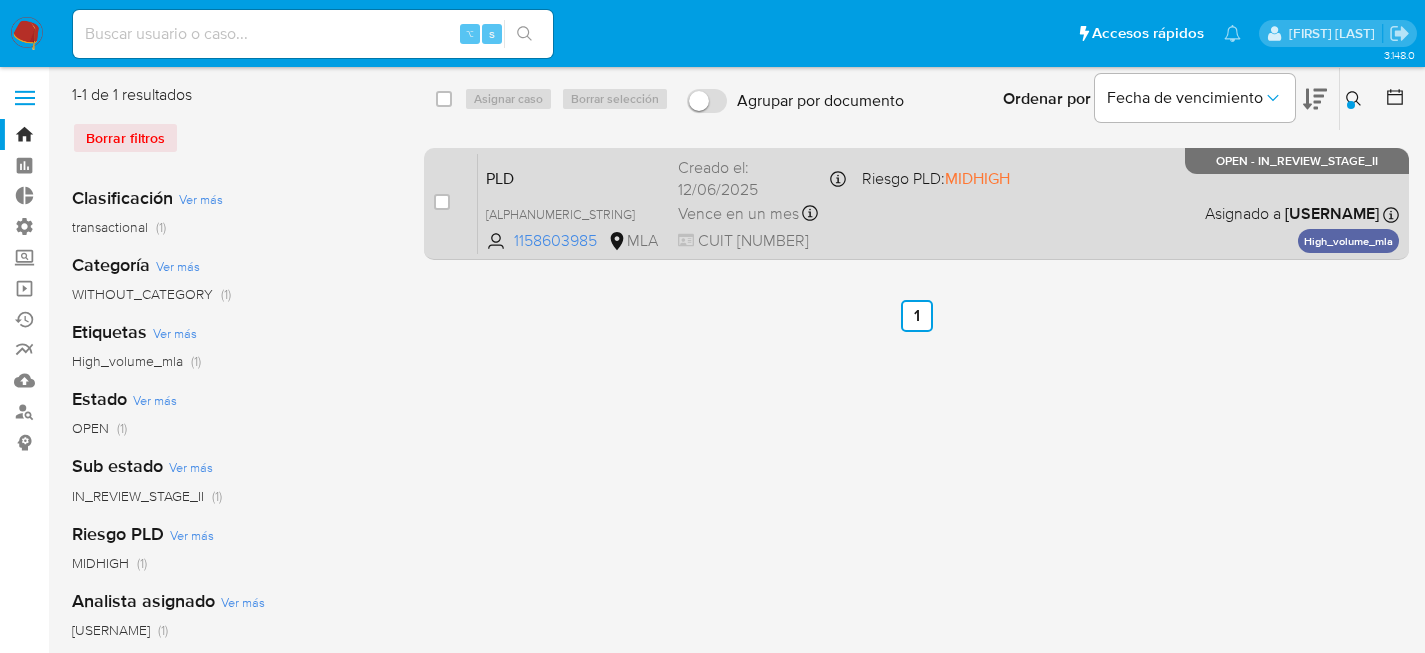 click on "Creado el: 12/06/2025   Creado el: 12/06/2025 03:15:37" at bounding box center [762, 178] 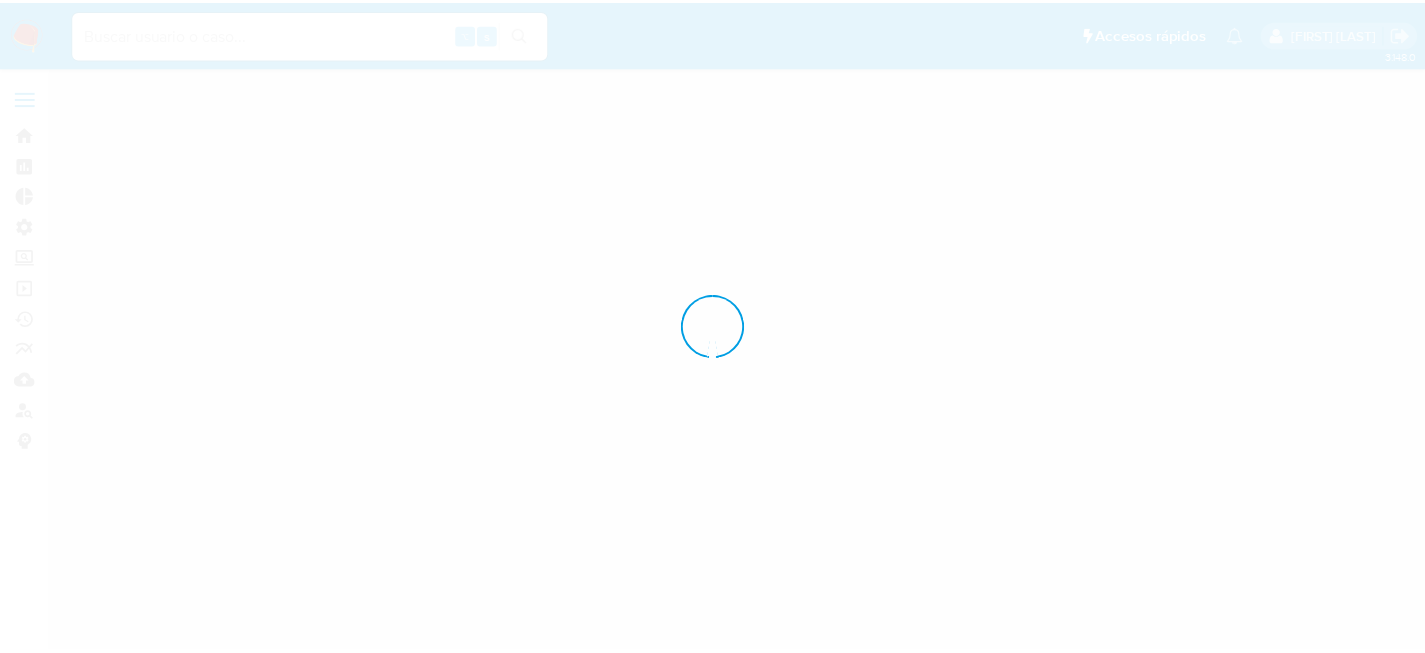 scroll, scrollTop: 0, scrollLeft: 0, axis: both 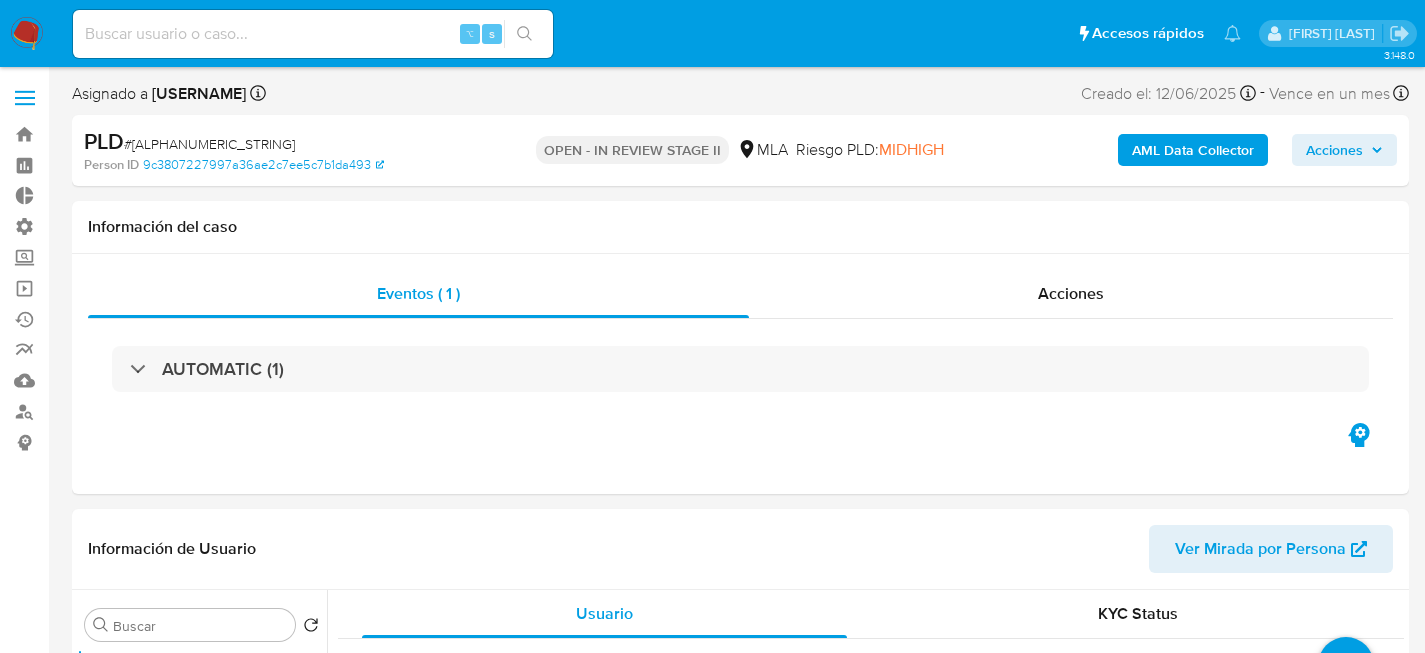 select on "10" 